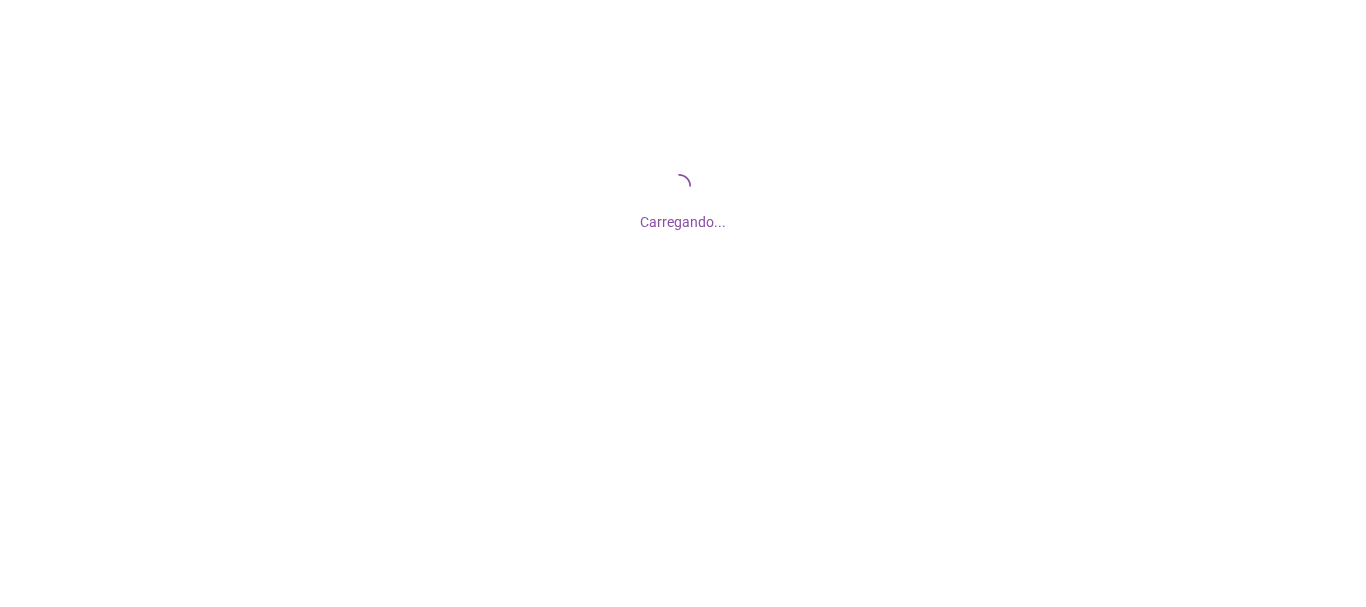 scroll, scrollTop: 0, scrollLeft: 0, axis: both 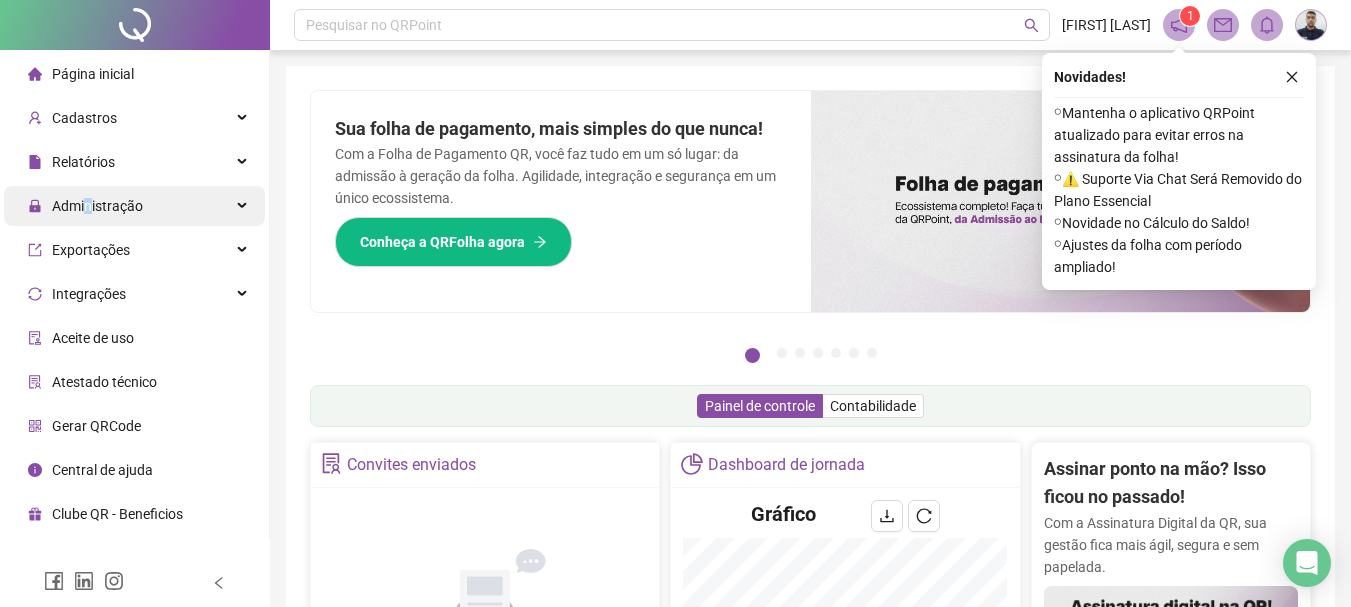 click on "Administração" at bounding box center (97, 206) 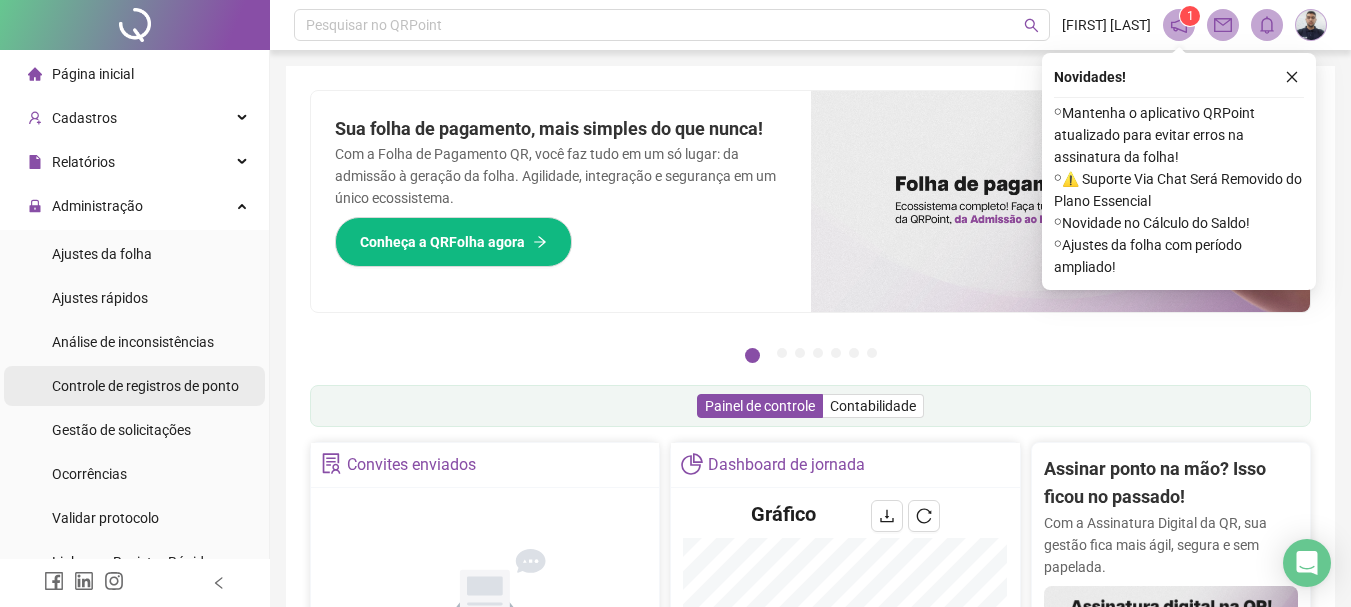 drag, startPoint x: 165, startPoint y: 398, endPoint x: 206, endPoint y: 382, distance: 44.011364 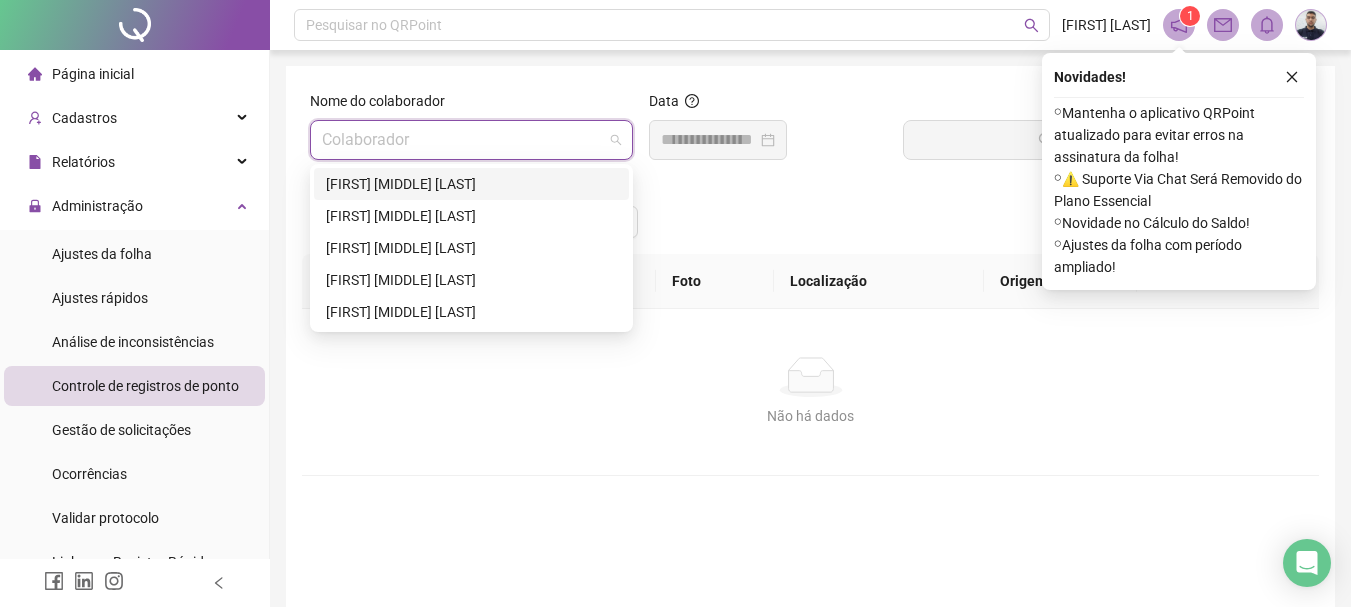 drag, startPoint x: 480, startPoint y: 122, endPoint x: 476, endPoint y: 138, distance: 16.492422 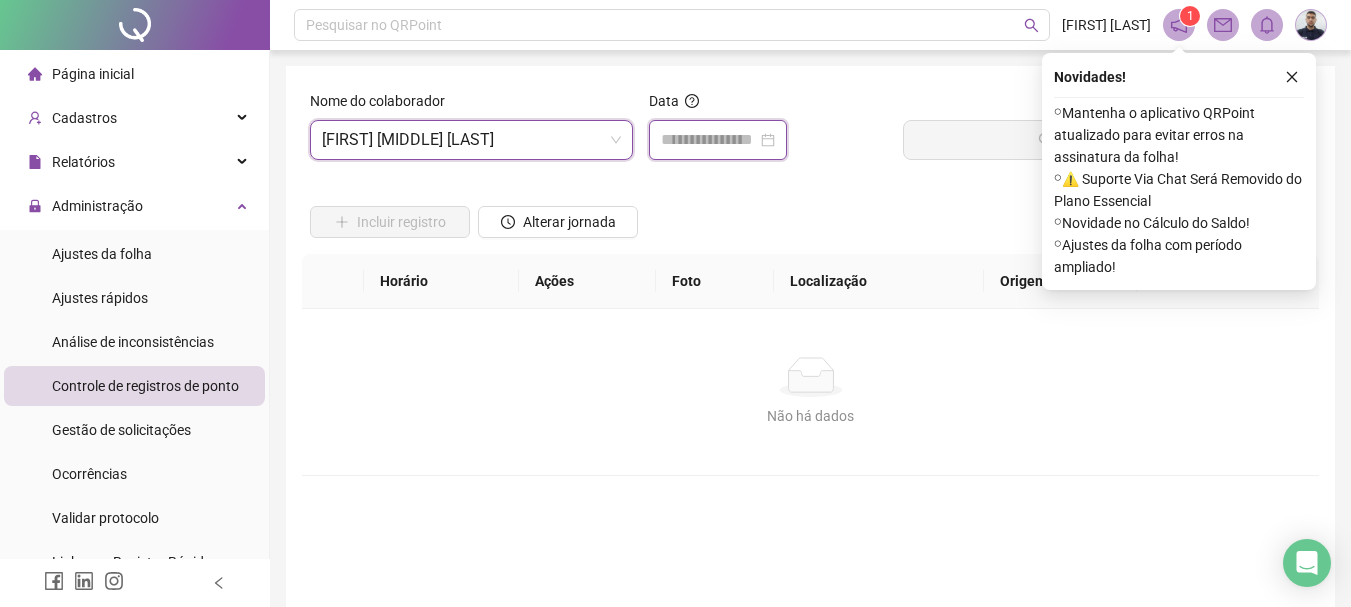 click at bounding box center [709, 140] 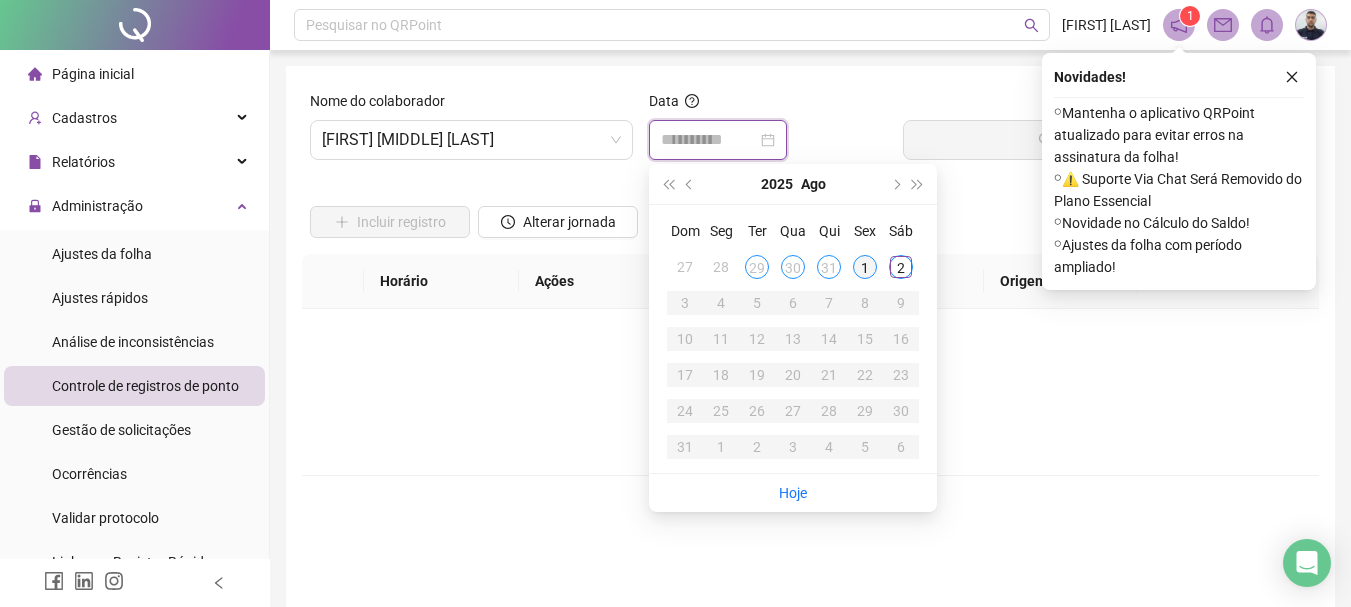 type on "**********" 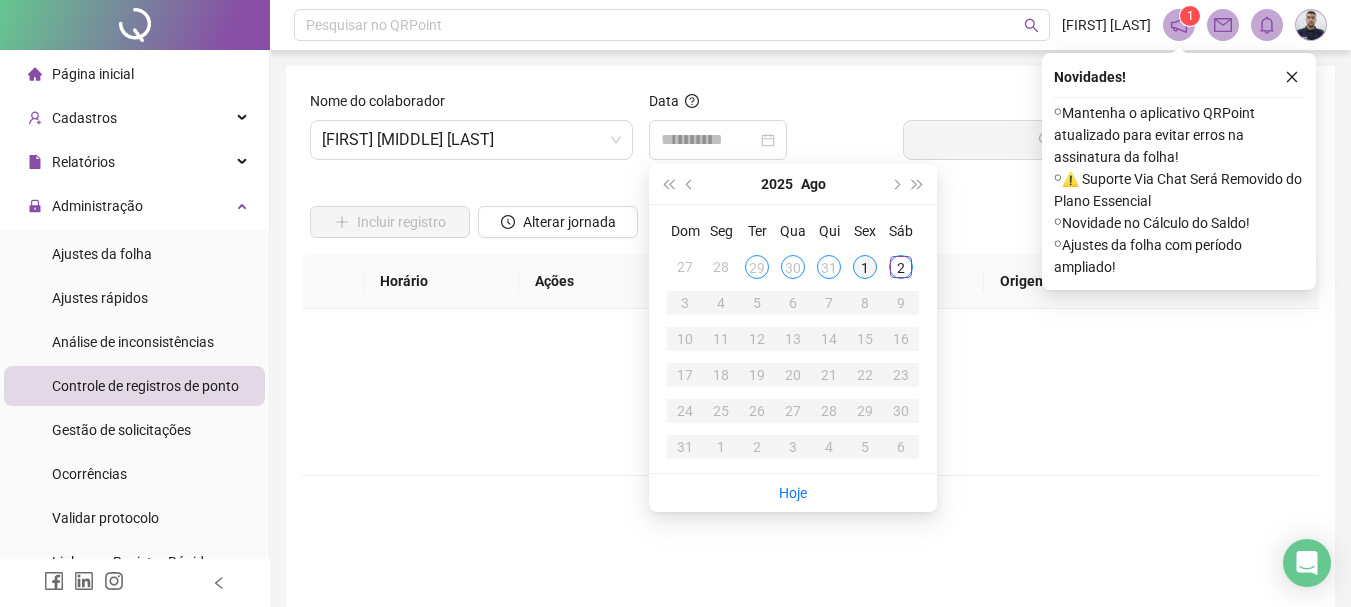 click on "1" at bounding box center (865, 267) 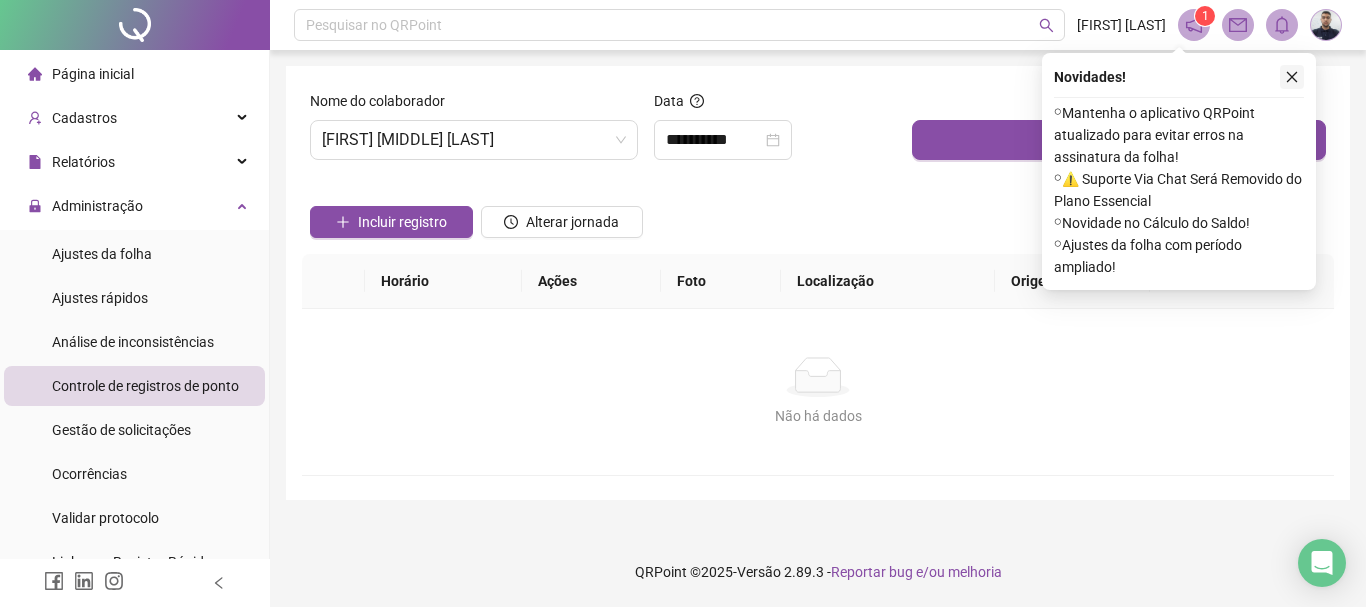 drag, startPoint x: 1306, startPoint y: 66, endPoint x: 1296, endPoint y: 71, distance: 11.18034 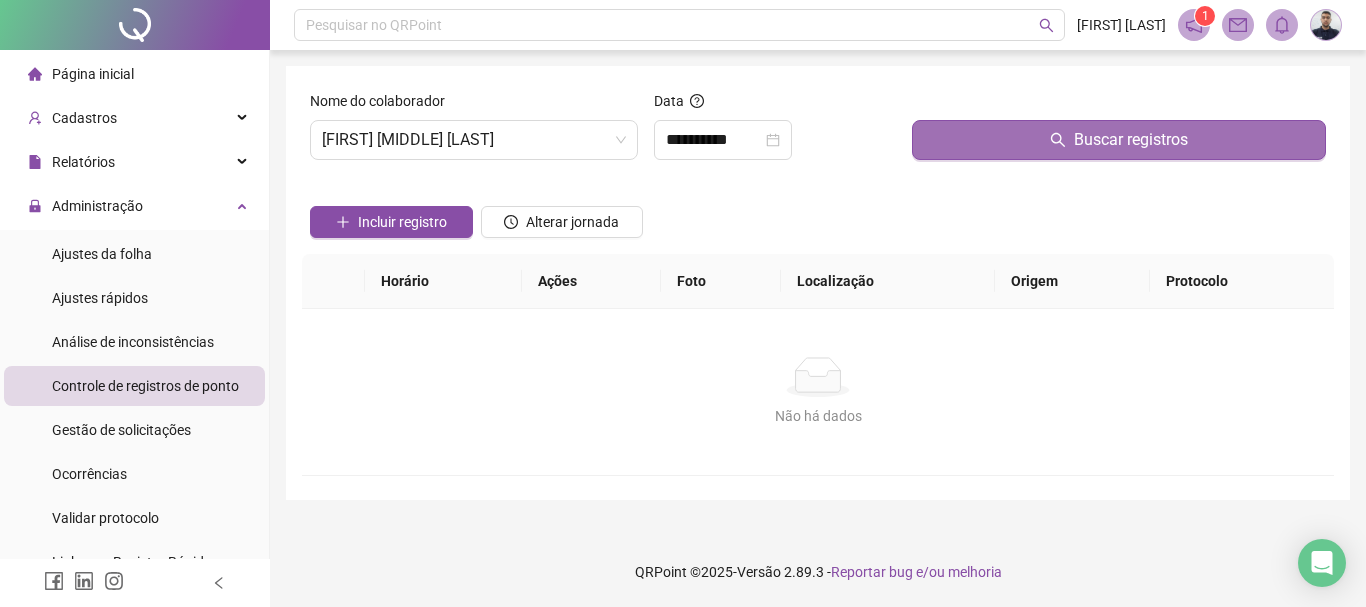 click on "Buscar registros" at bounding box center (1131, 140) 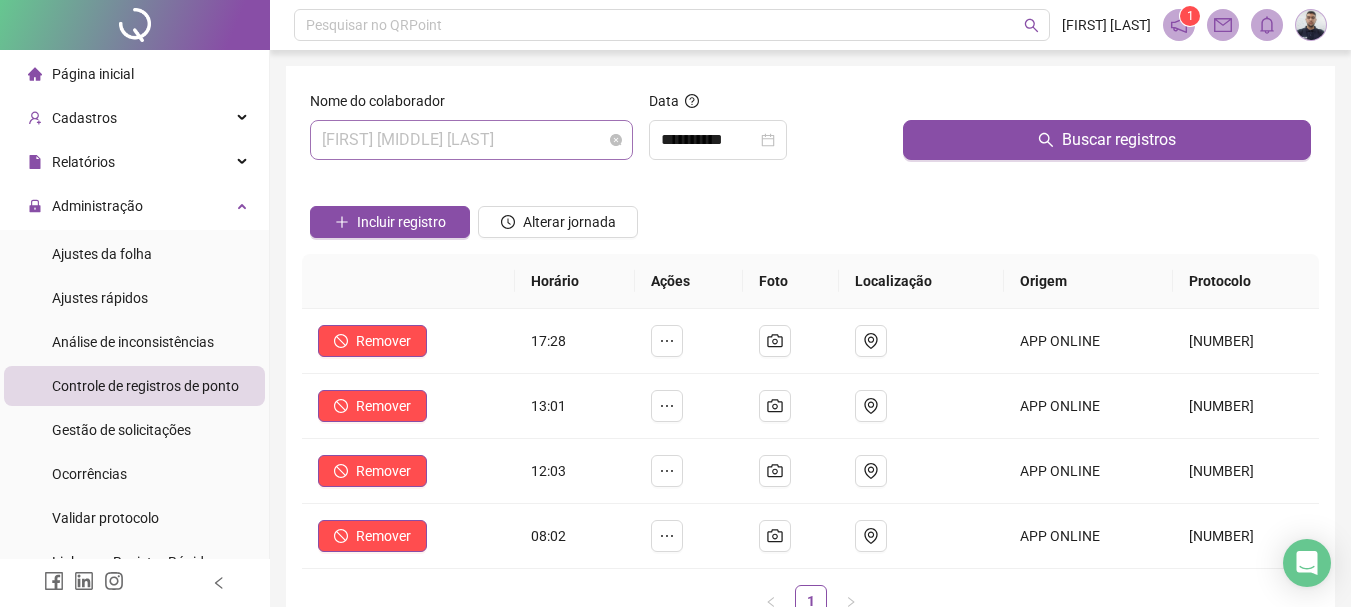 click on "[FIRST] [MIDDLE] [LAST]" at bounding box center (471, 140) 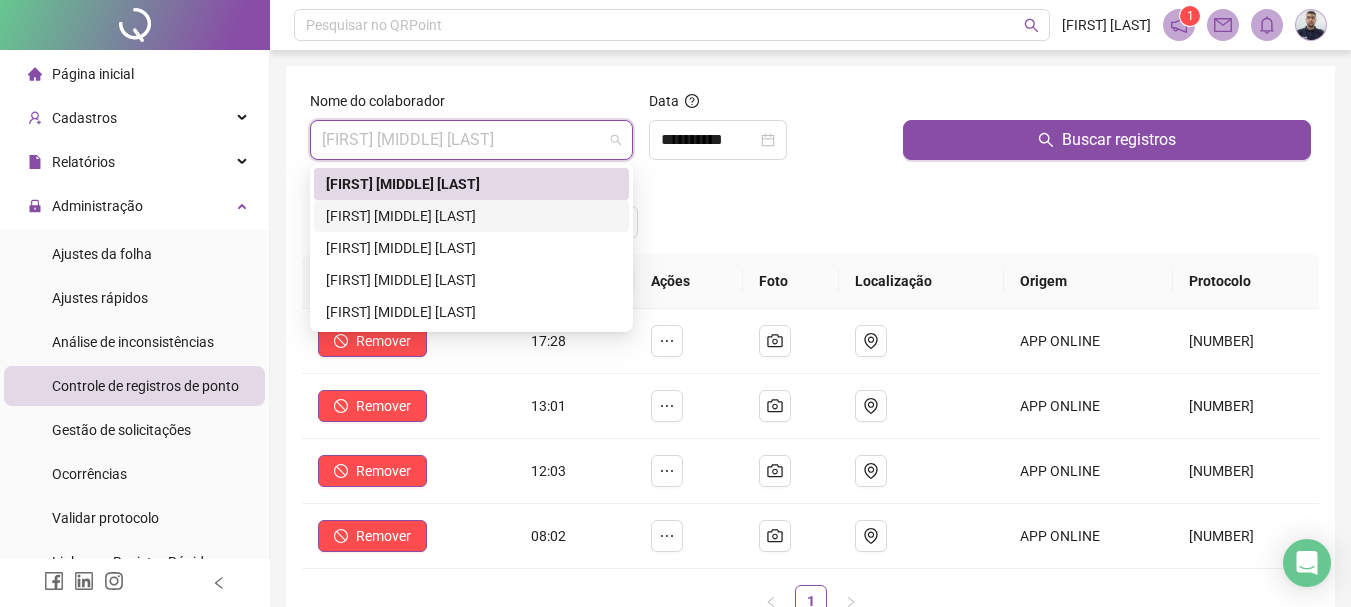 click on "[FIRST] [MIDDLE] [LAST]" at bounding box center [471, 216] 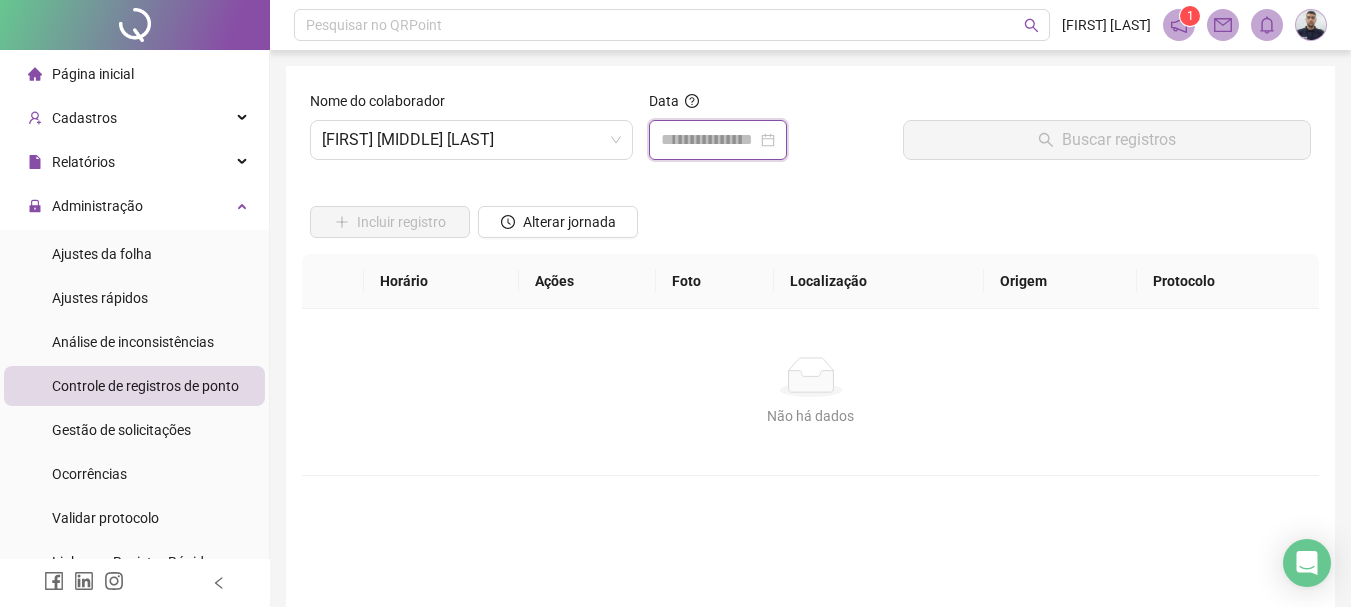 click at bounding box center (709, 140) 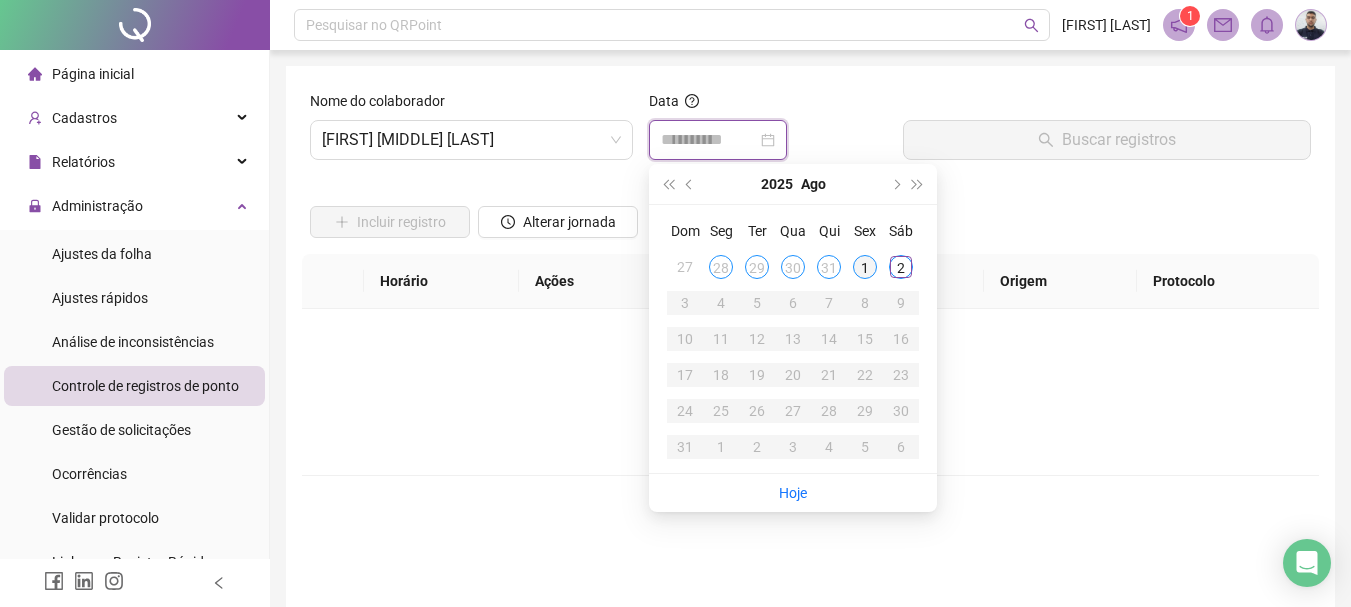 type on "**********" 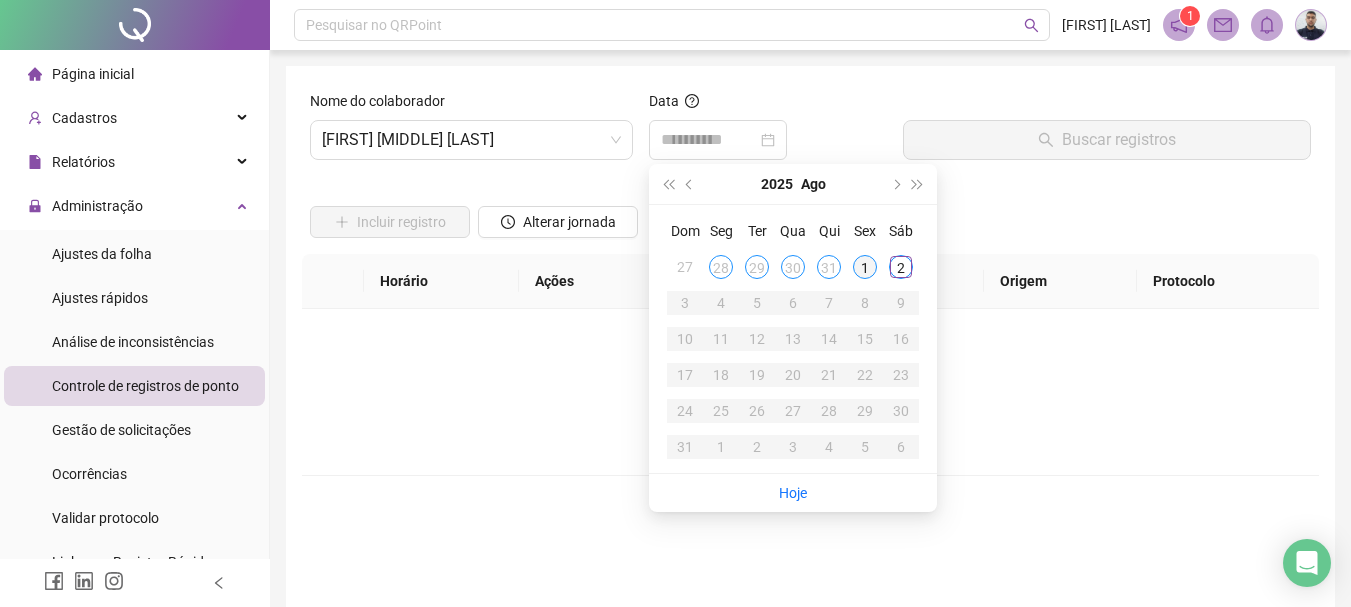 click on "1" at bounding box center (865, 267) 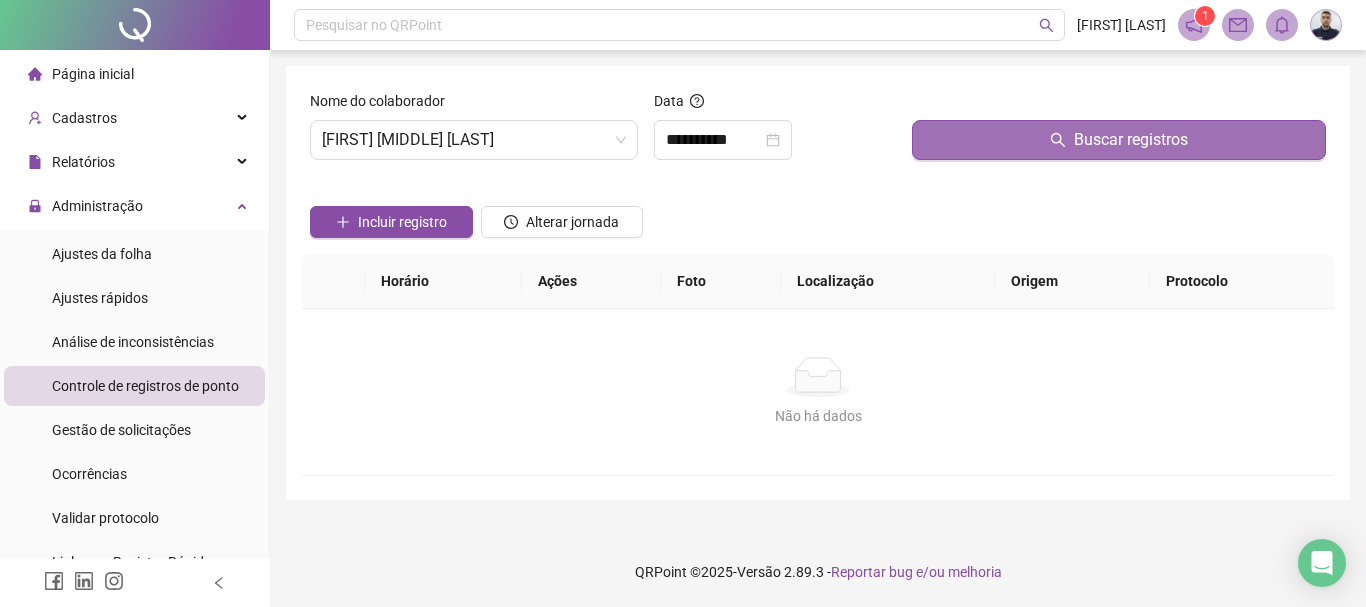 click on "Buscar registros" at bounding box center [1119, 140] 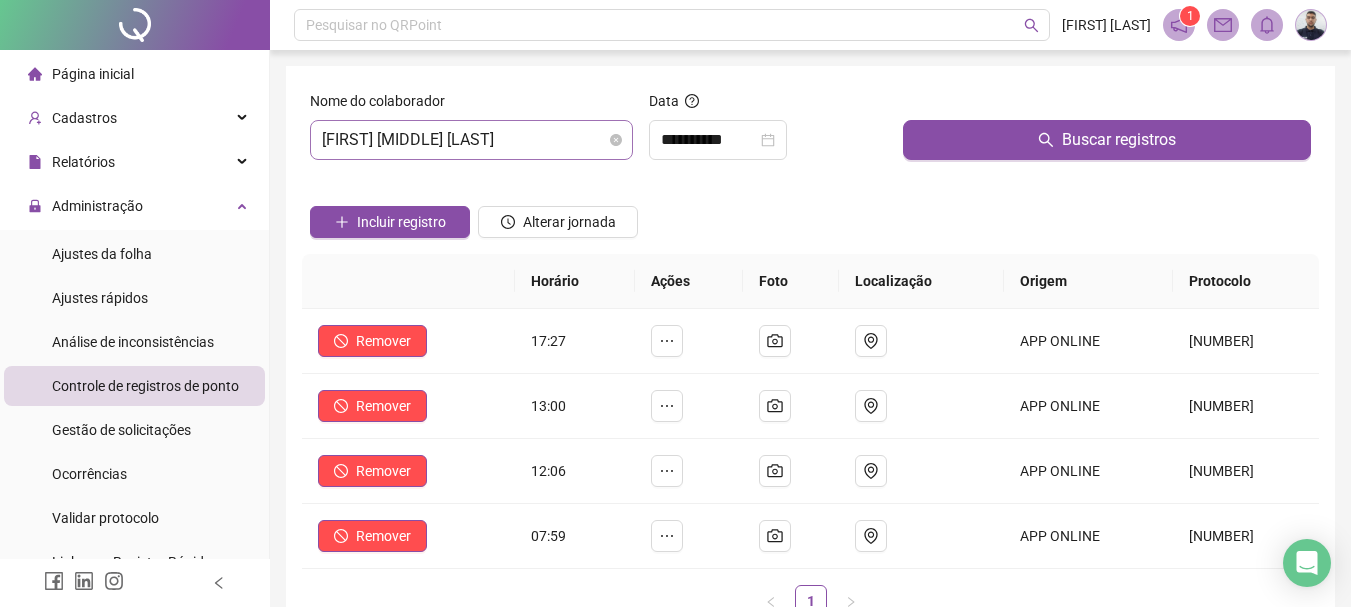 click on "[FIRST] [MIDDLE] [LAST]" at bounding box center (471, 140) 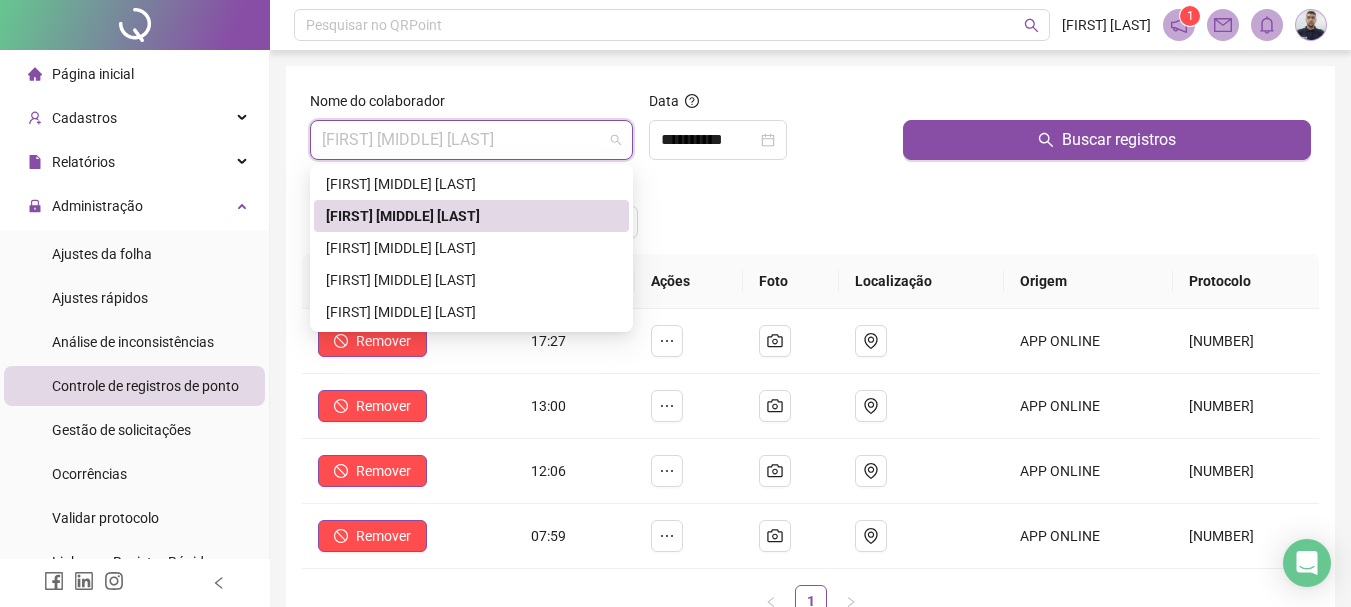 click on "**********" at bounding box center [718, 140] 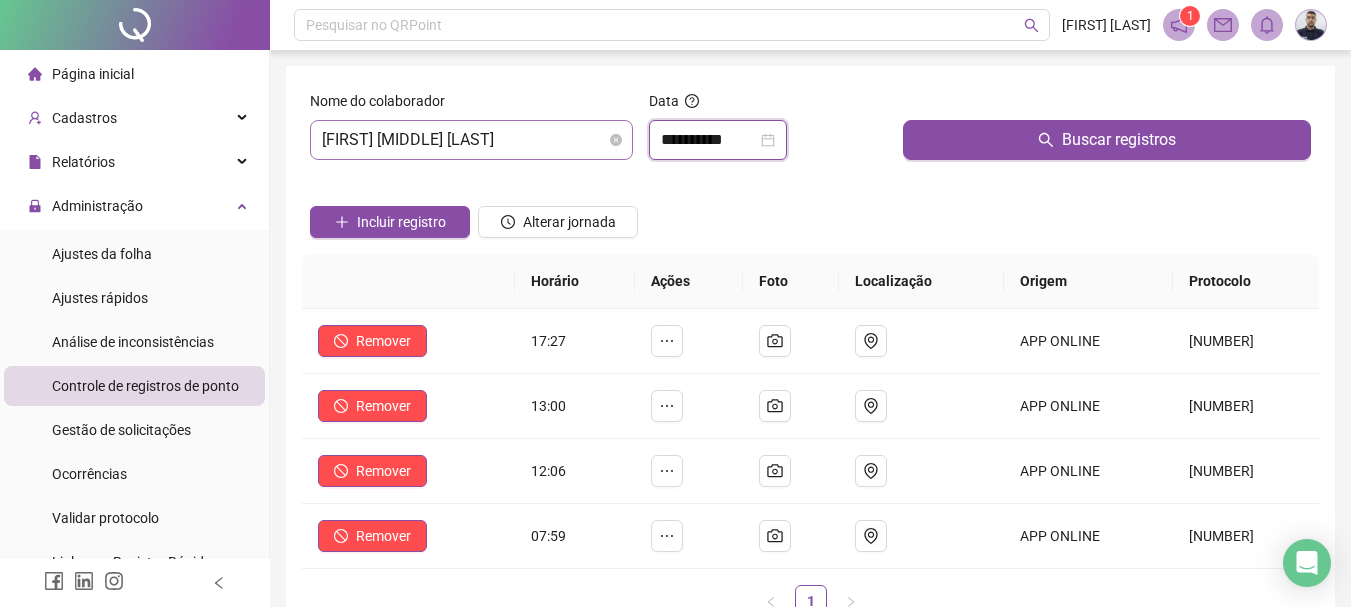 click on "[FIRST] [MIDDLE] [LAST]" at bounding box center (471, 140) 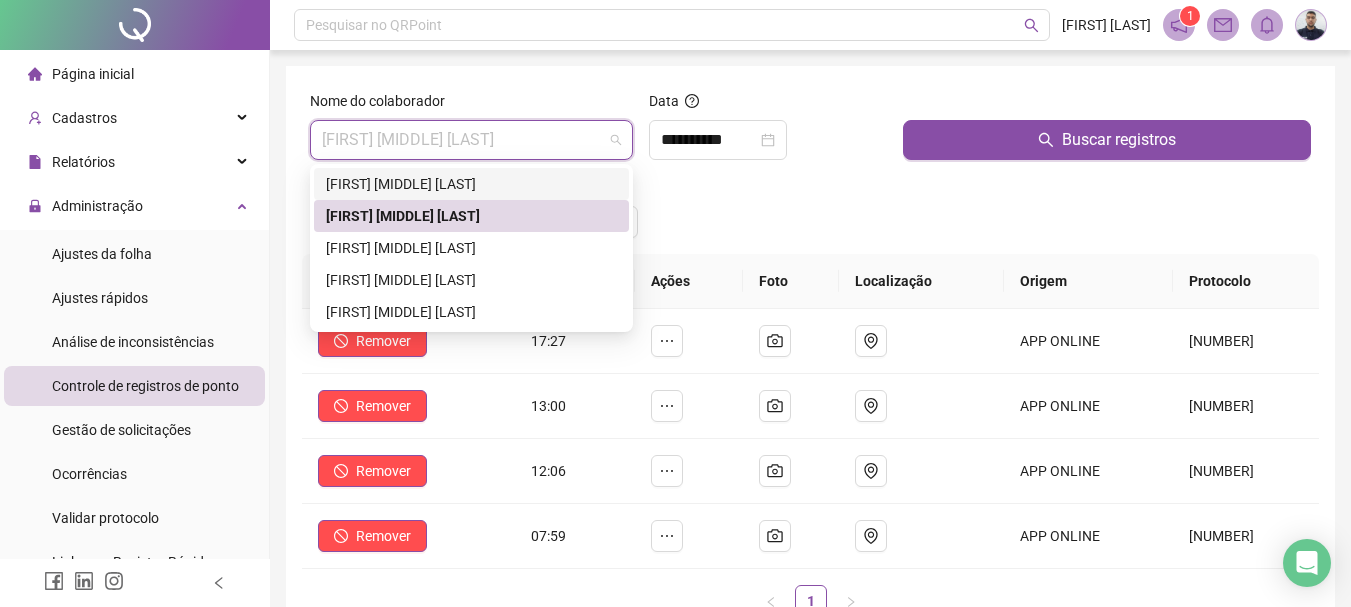 click on "[FIRST] [MIDDLE] [LAST]" at bounding box center (471, 184) 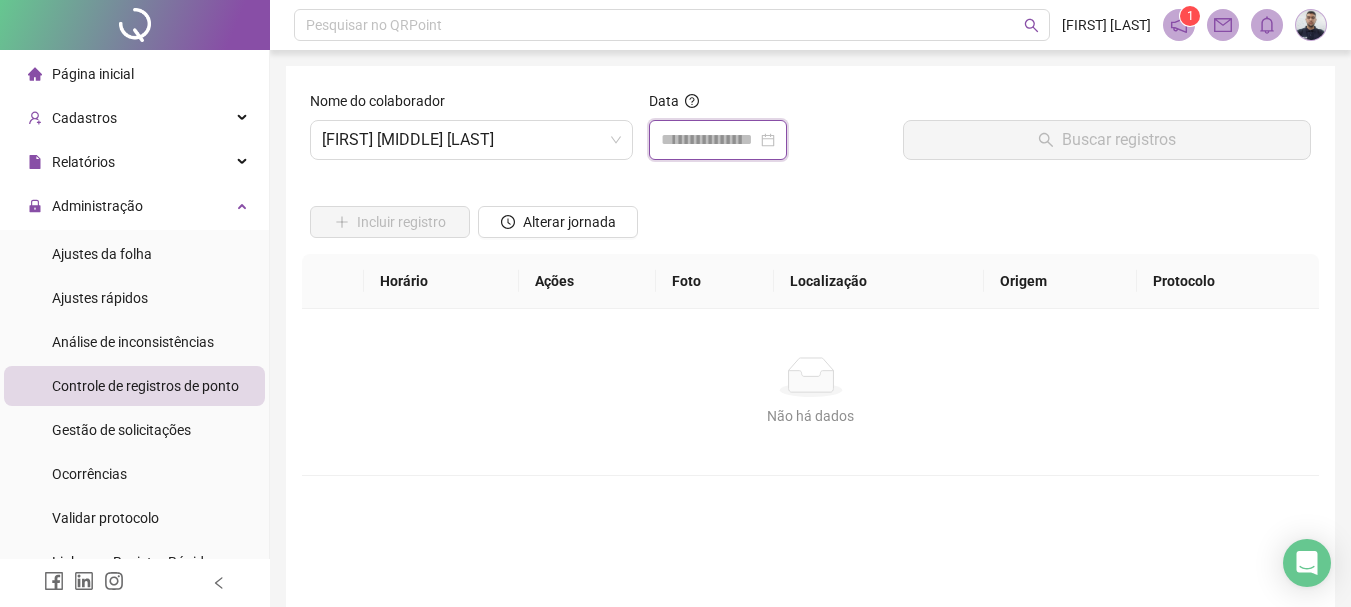 click at bounding box center (709, 140) 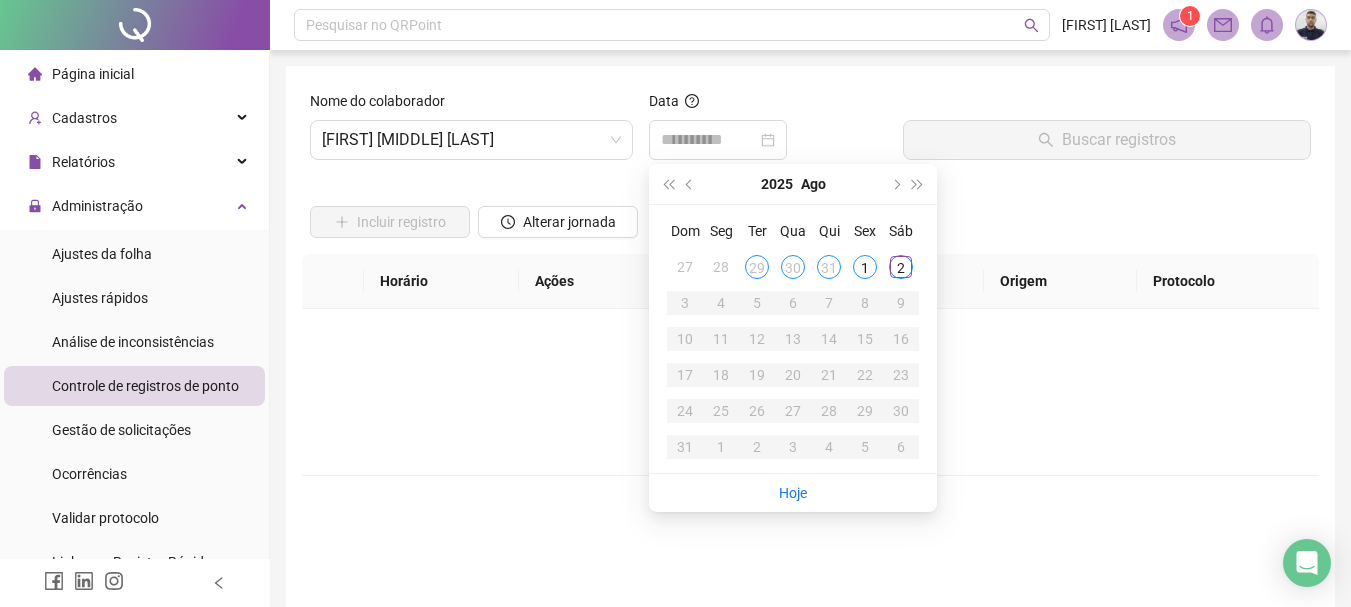 drag, startPoint x: 863, startPoint y: 265, endPoint x: 841, endPoint y: 273, distance: 23.409399 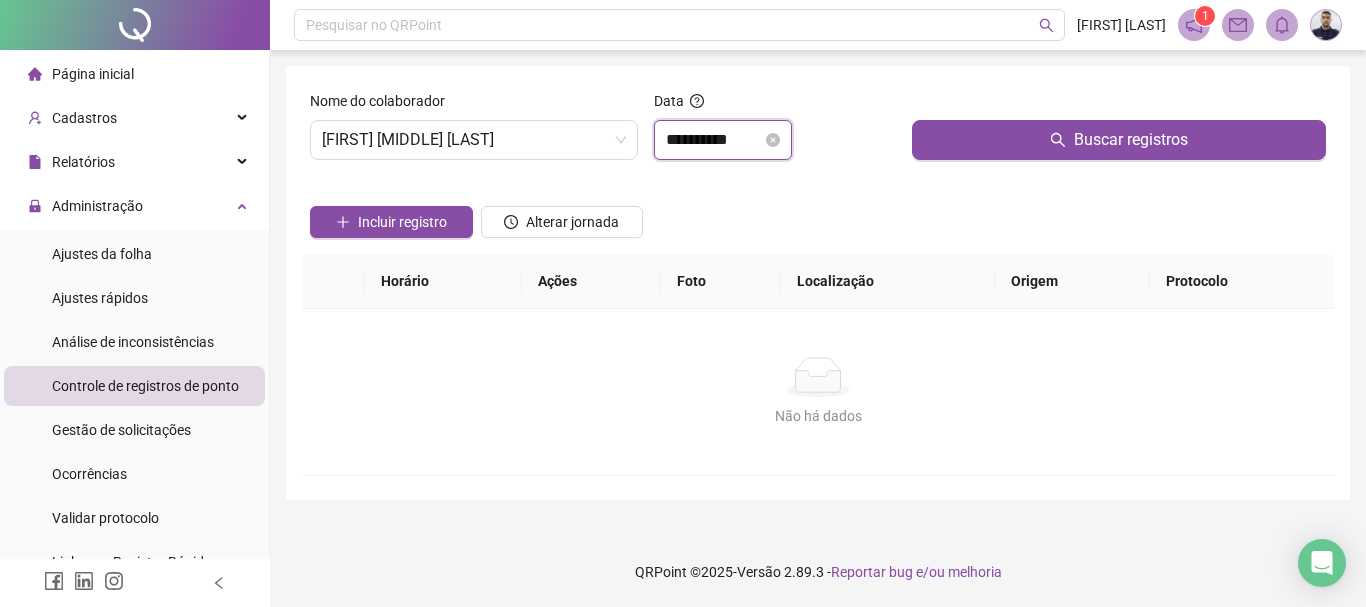 click on "**********" at bounding box center [714, 140] 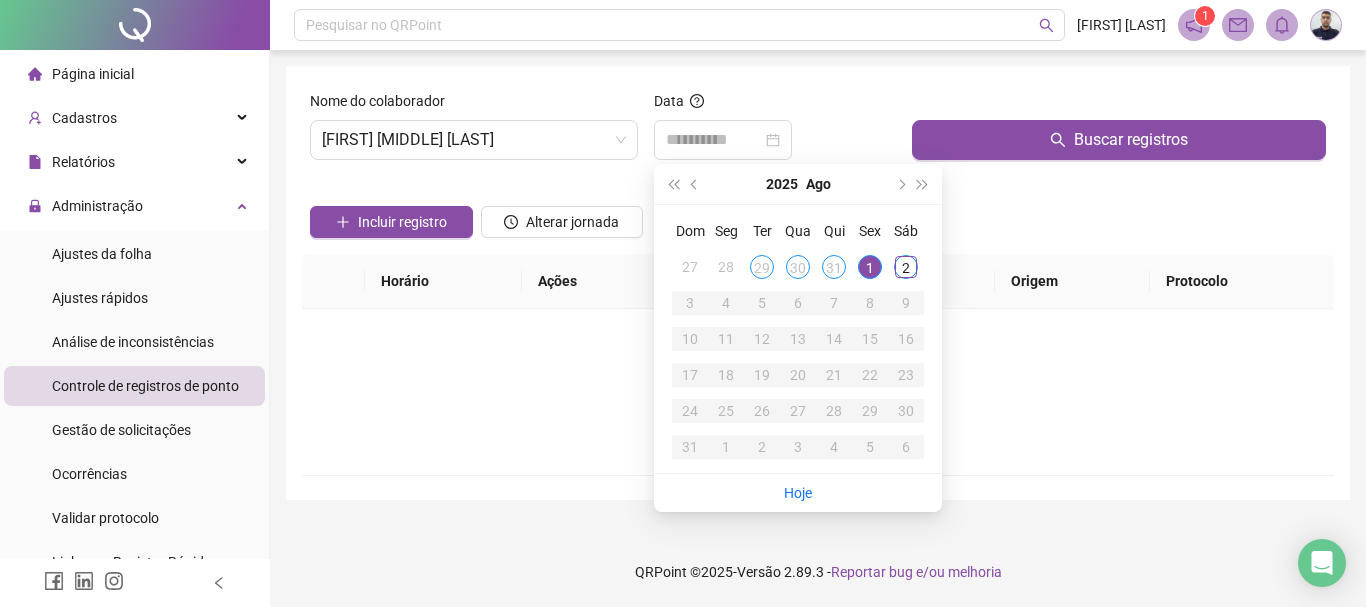 click on "31" at bounding box center (834, 267) 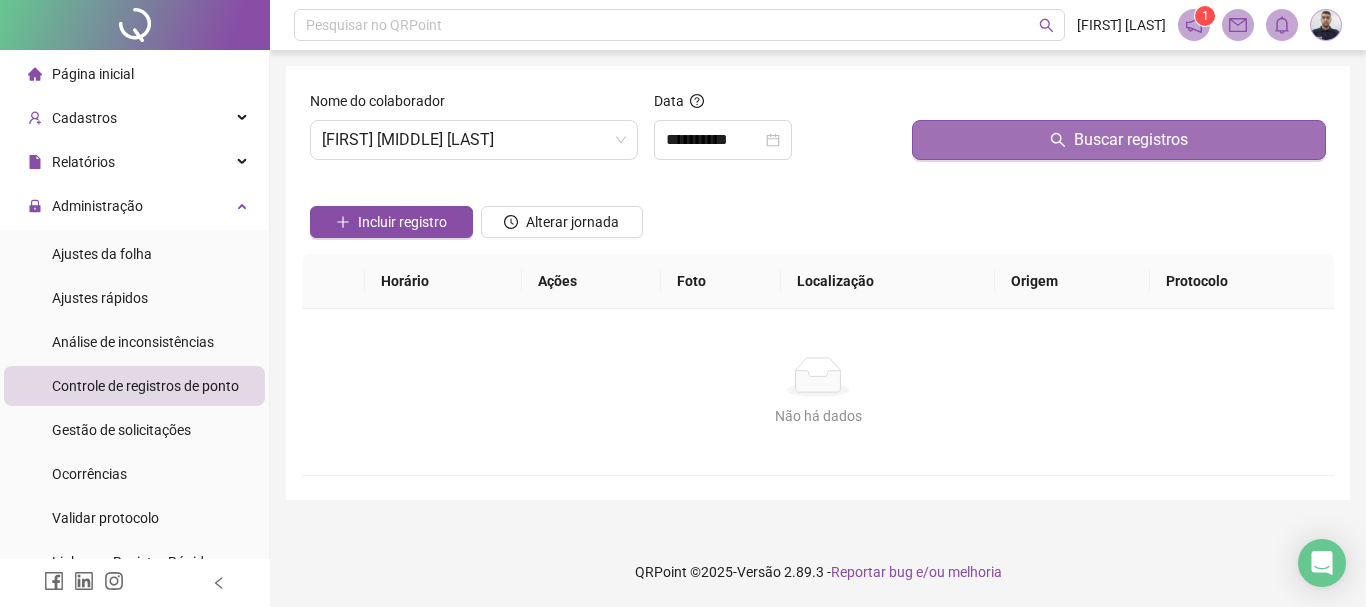 click on "Buscar registros" at bounding box center [1119, 140] 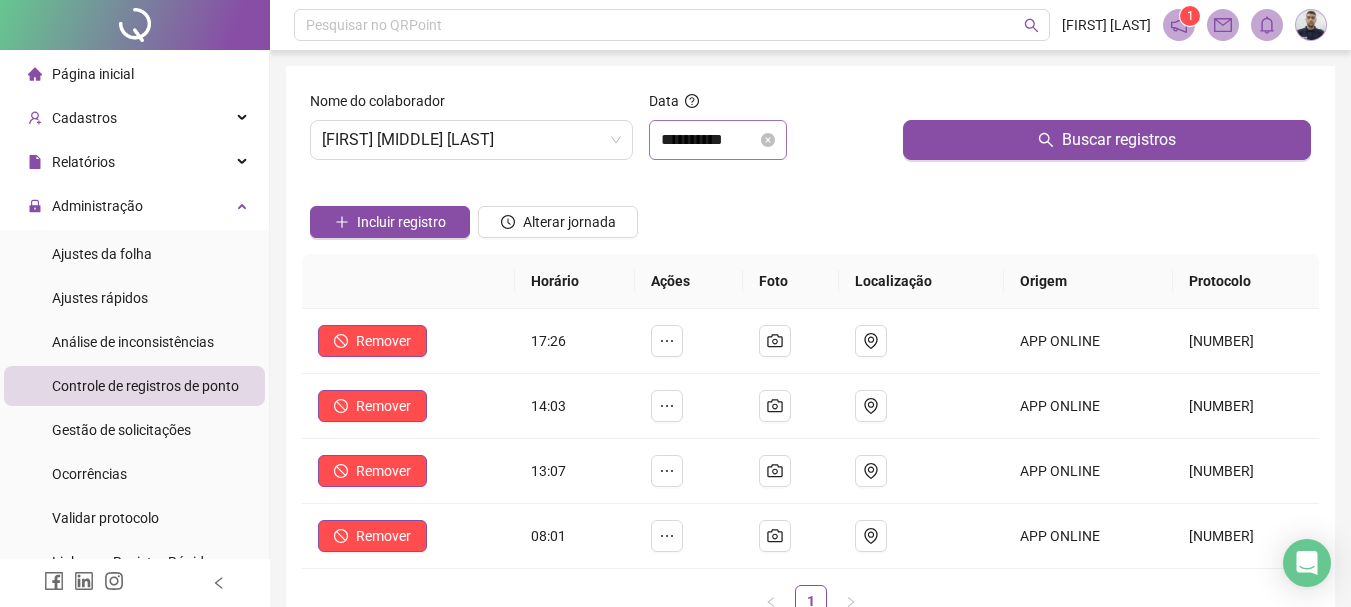 click on "**********" at bounding box center (718, 140) 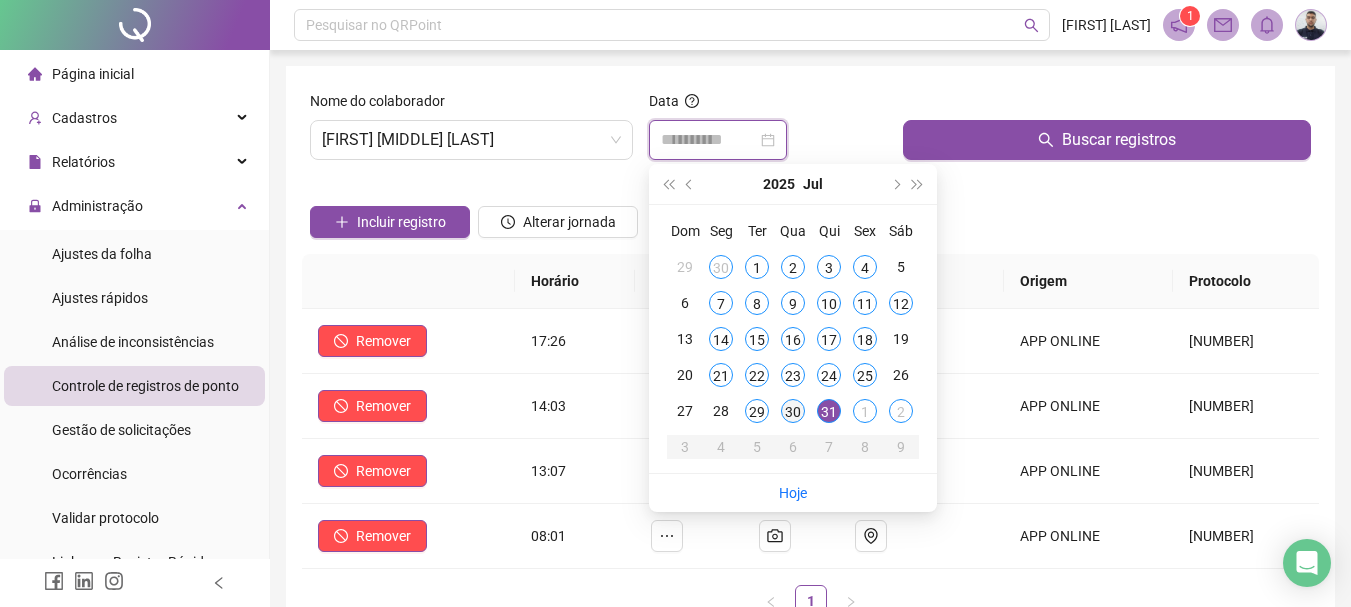 type on "**********" 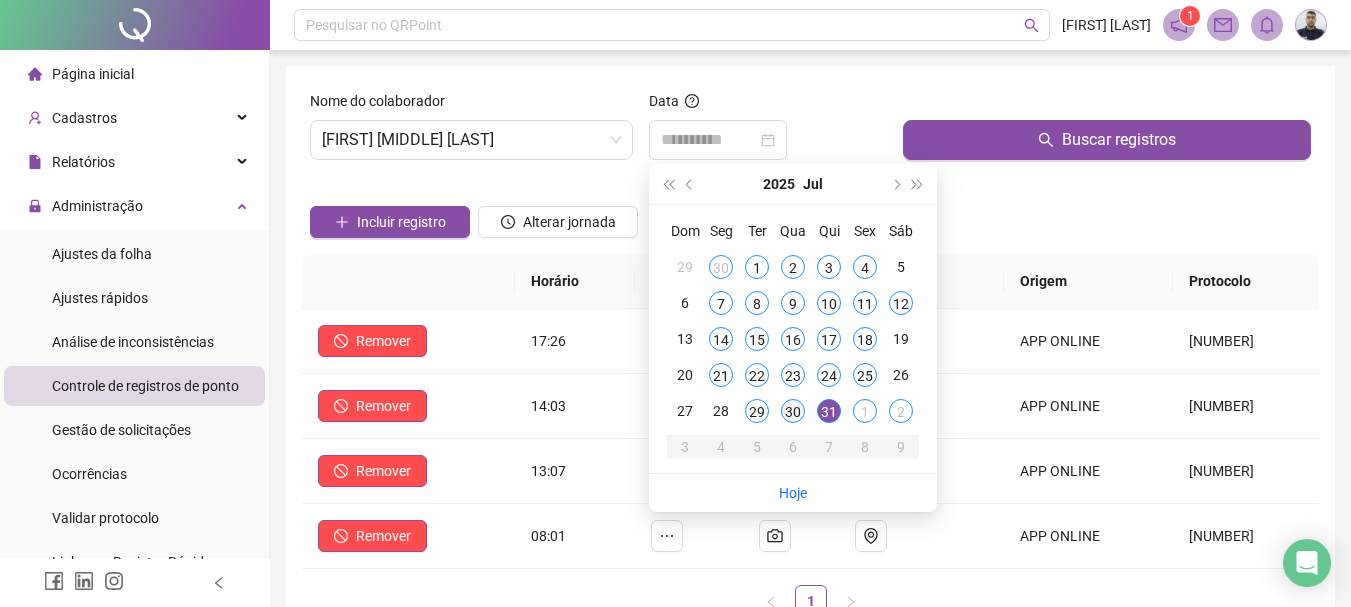 click on "30" at bounding box center (793, 411) 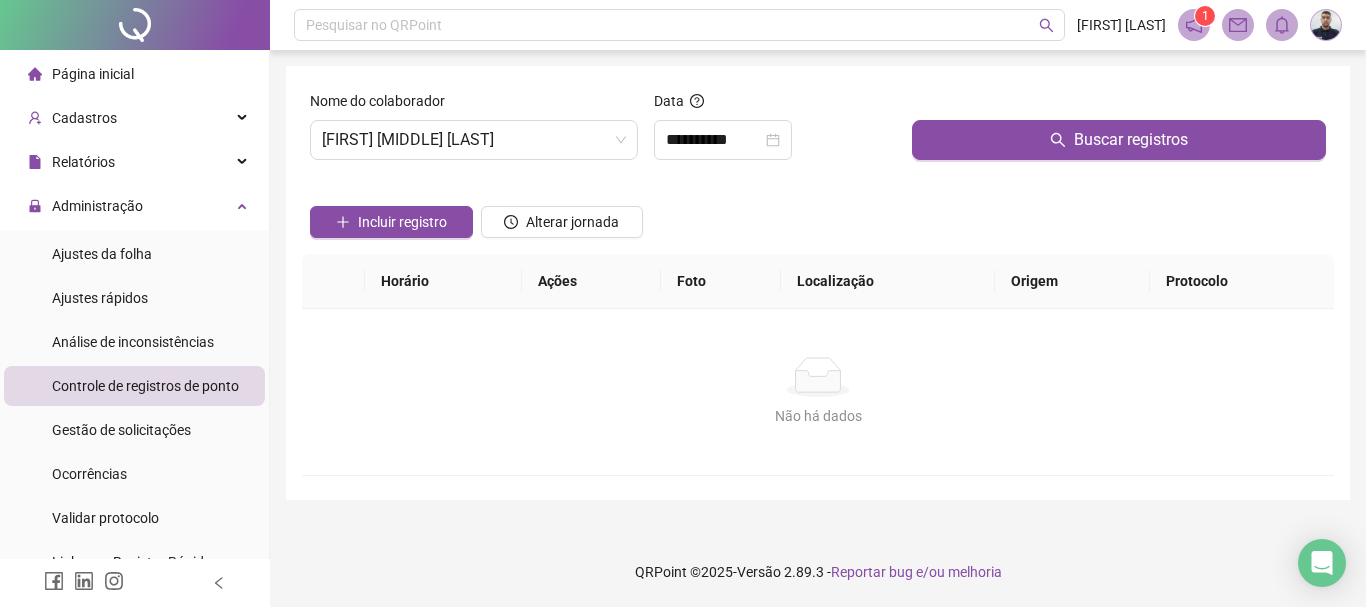 drag, startPoint x: 1055, startPoint y: 104, endPoint x: 1059, endPoint y: 132, distance: 28.284271 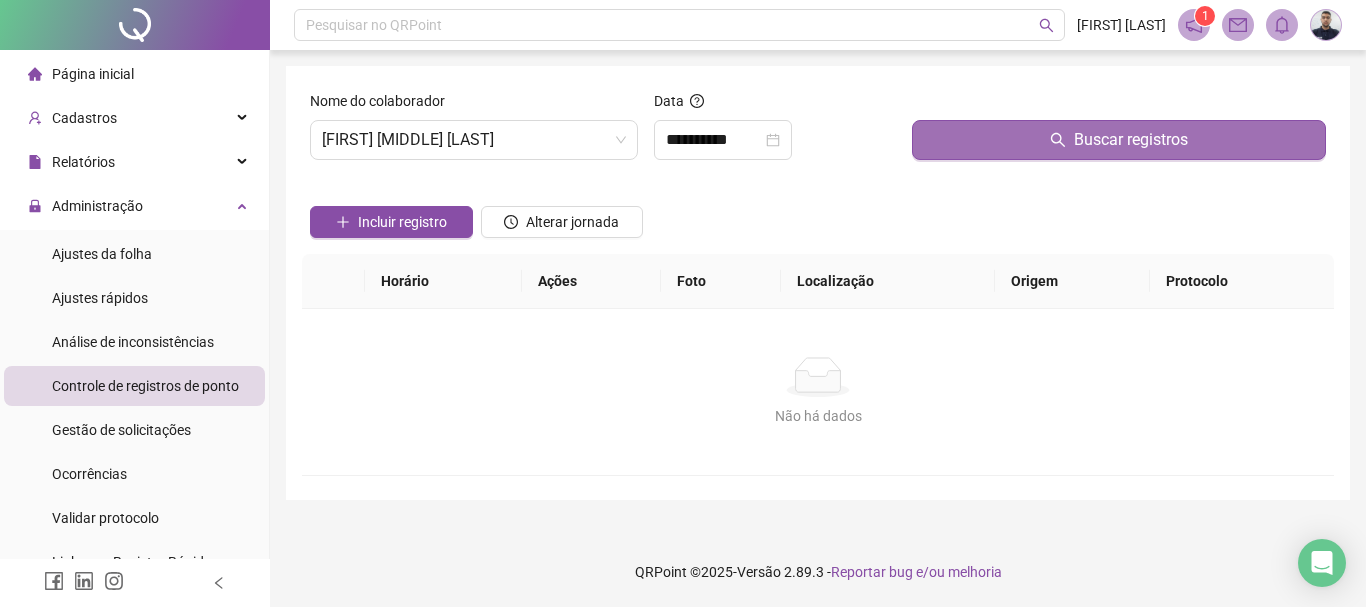 click at bounding box center (1119, 105) 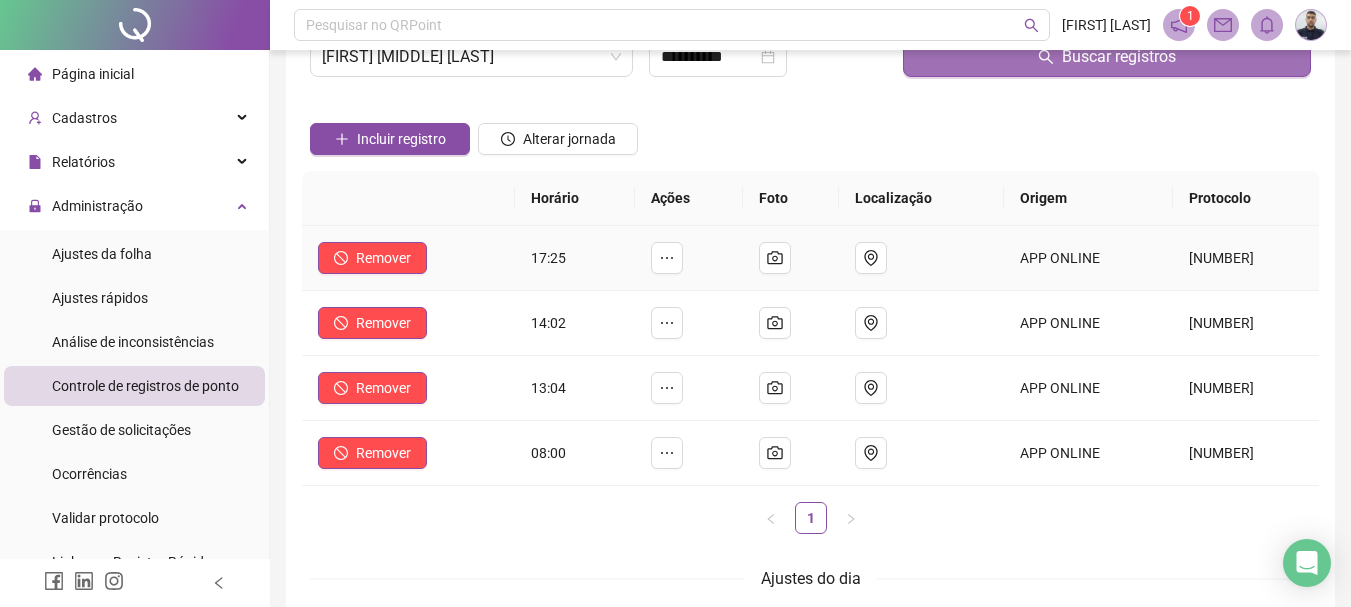 scroll, scrollTop: 0, scrollLeft: 0, axis: both 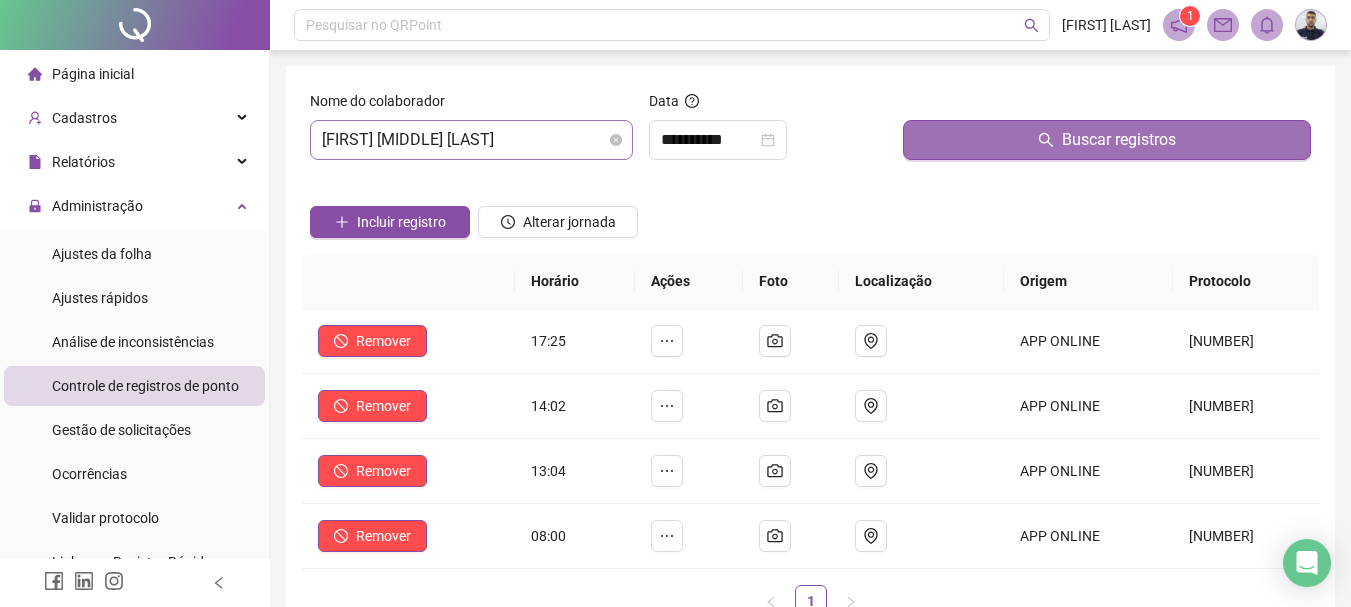 click on "[FIRST] [MIDDLE] [LAST]" at bounding box center [471, 140] 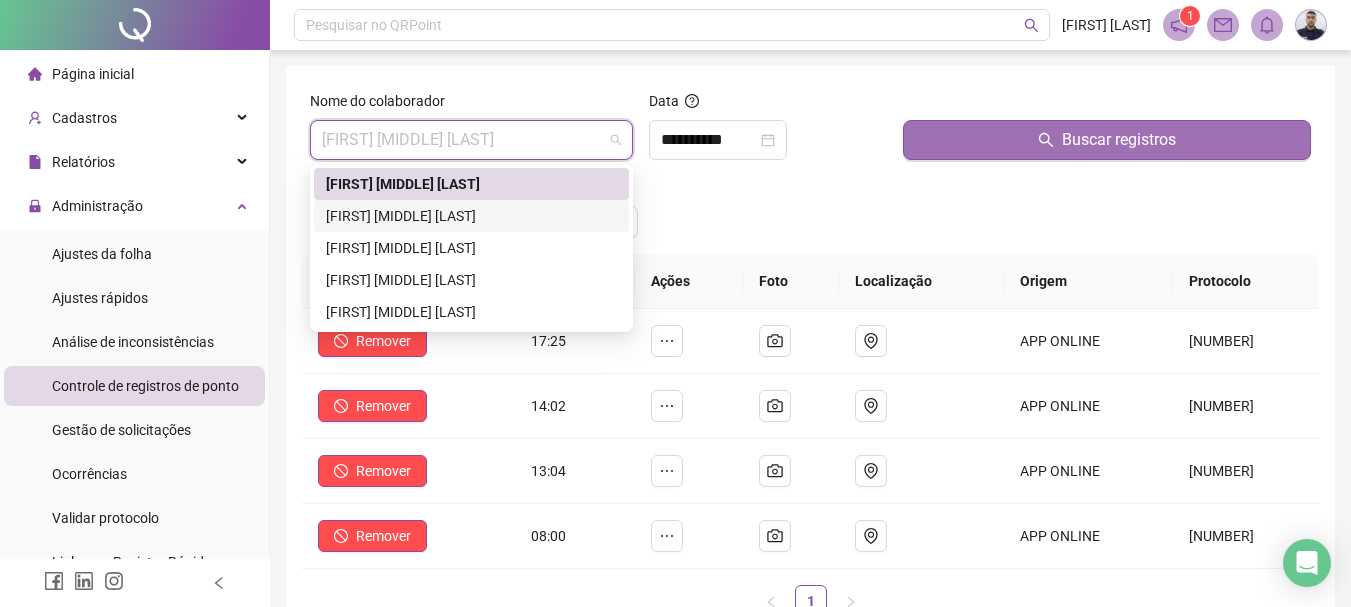 drag, startPoint x: 453, startPoint y: 211, endPoint x: 620, endPoint y: 165, distance: 173.21951 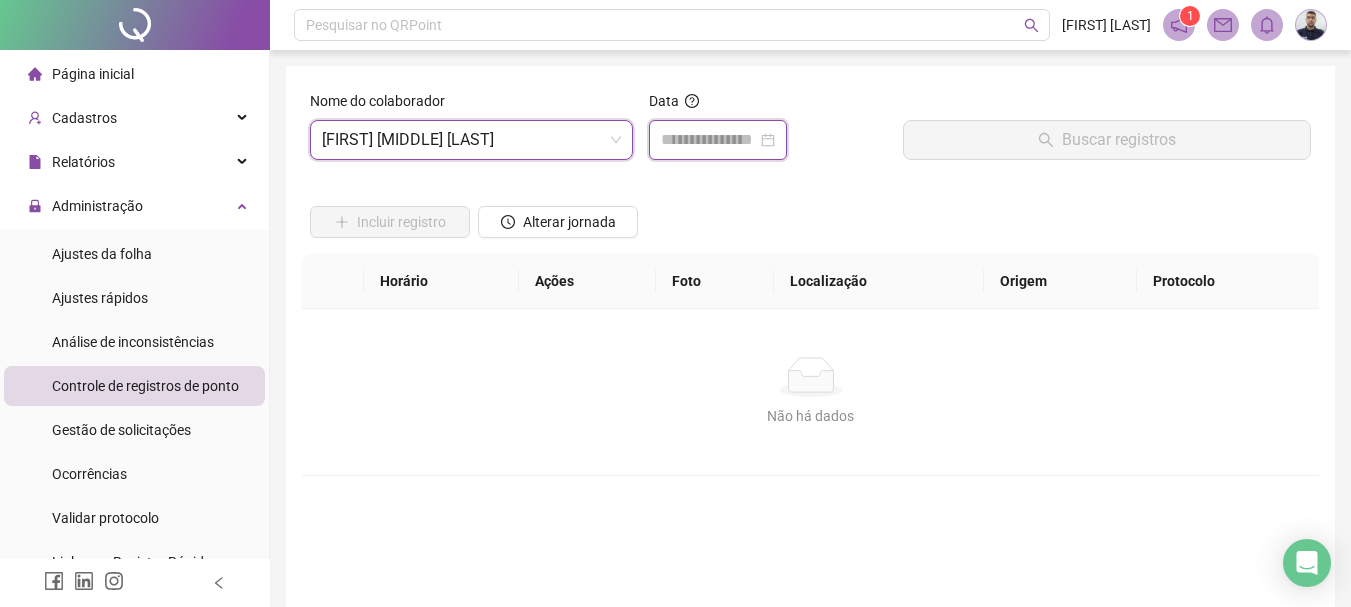 click at bounding box center [709, 140] 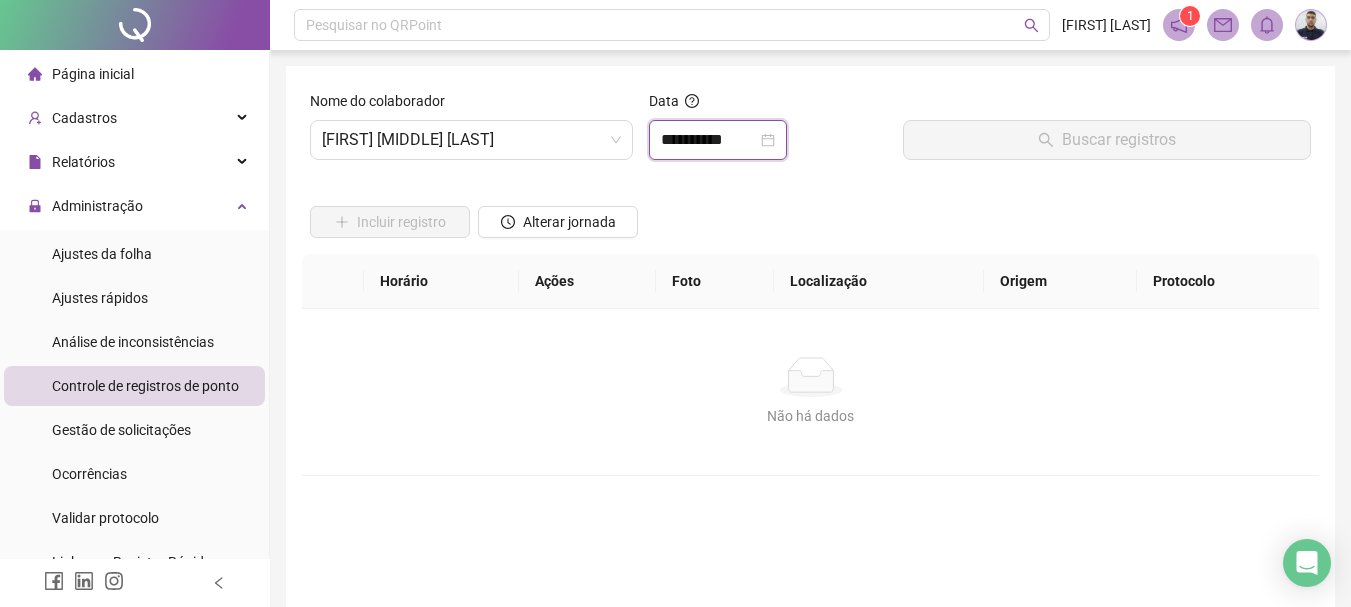 type on "**********" 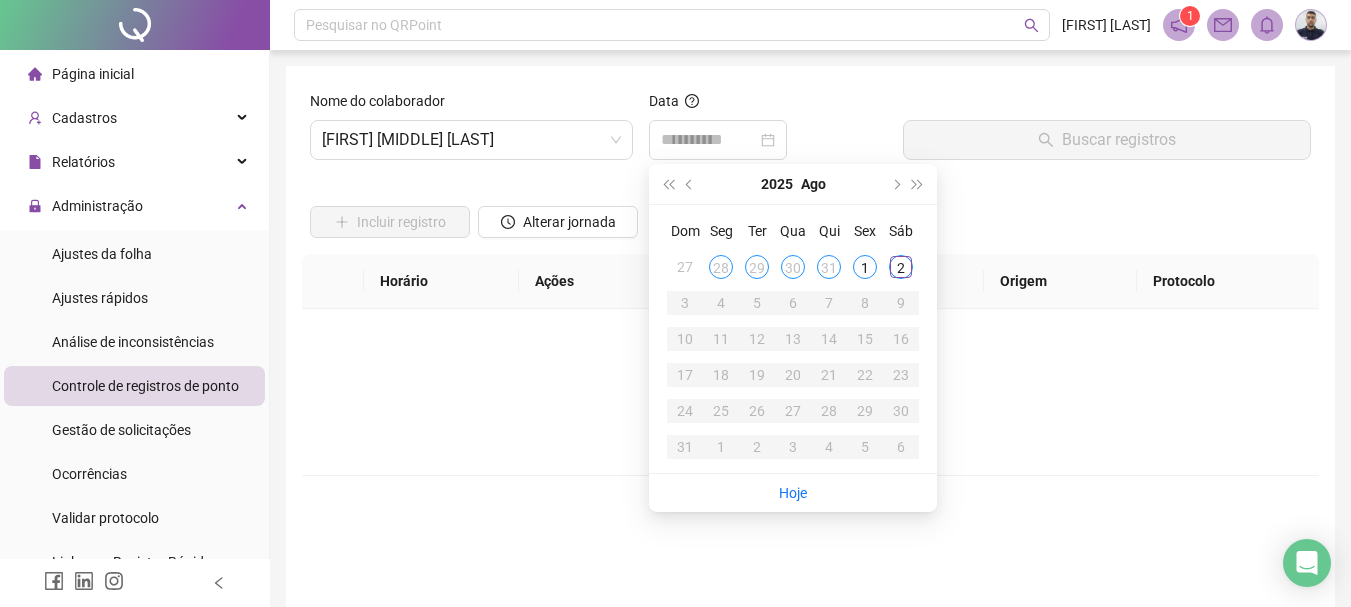 drag, startPoint x: 803, startPoint y: 268, endPoint x: 823, endPoint y: 265, distance: 20.22375 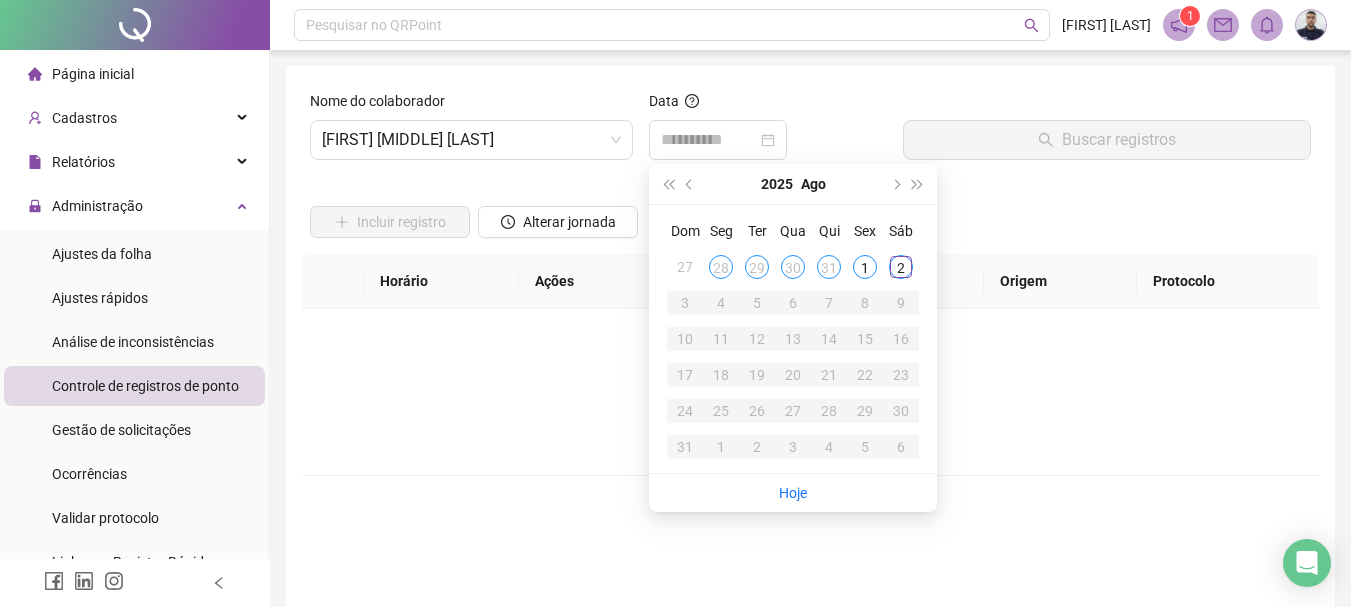 click on "30" at bounding box center (793, 267) 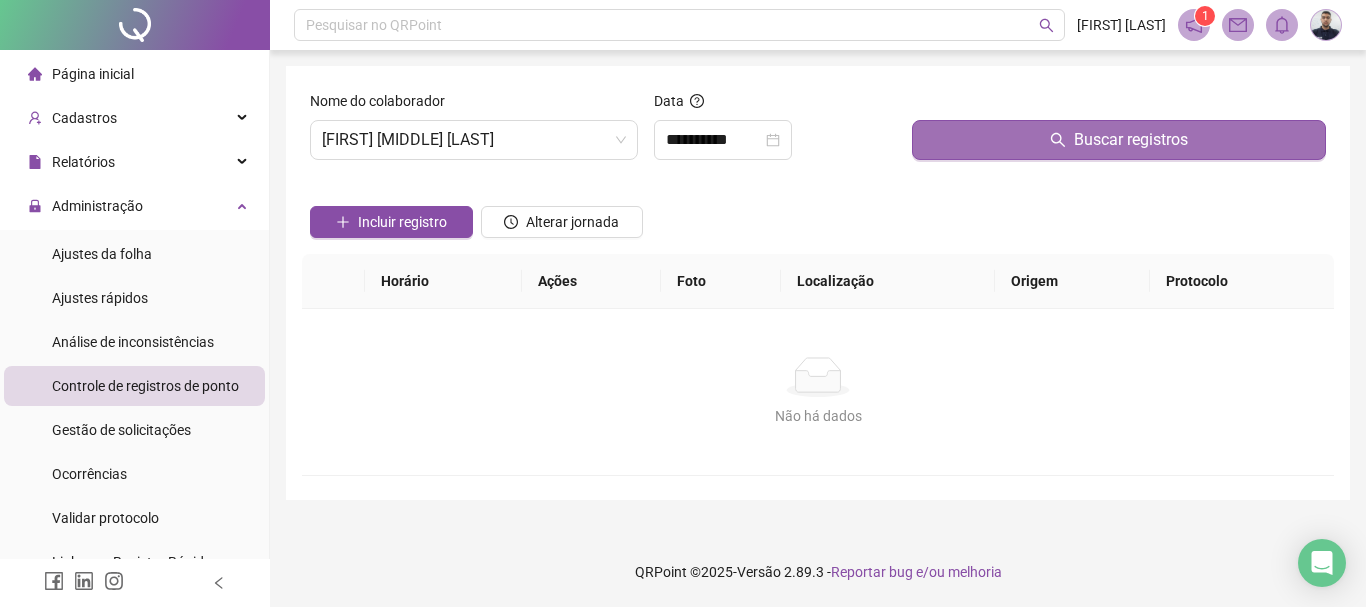 drag, startPoint x: 955, startPoint y: 175, endPoint x: 953, endPoint y: 156, distance: 19.104973 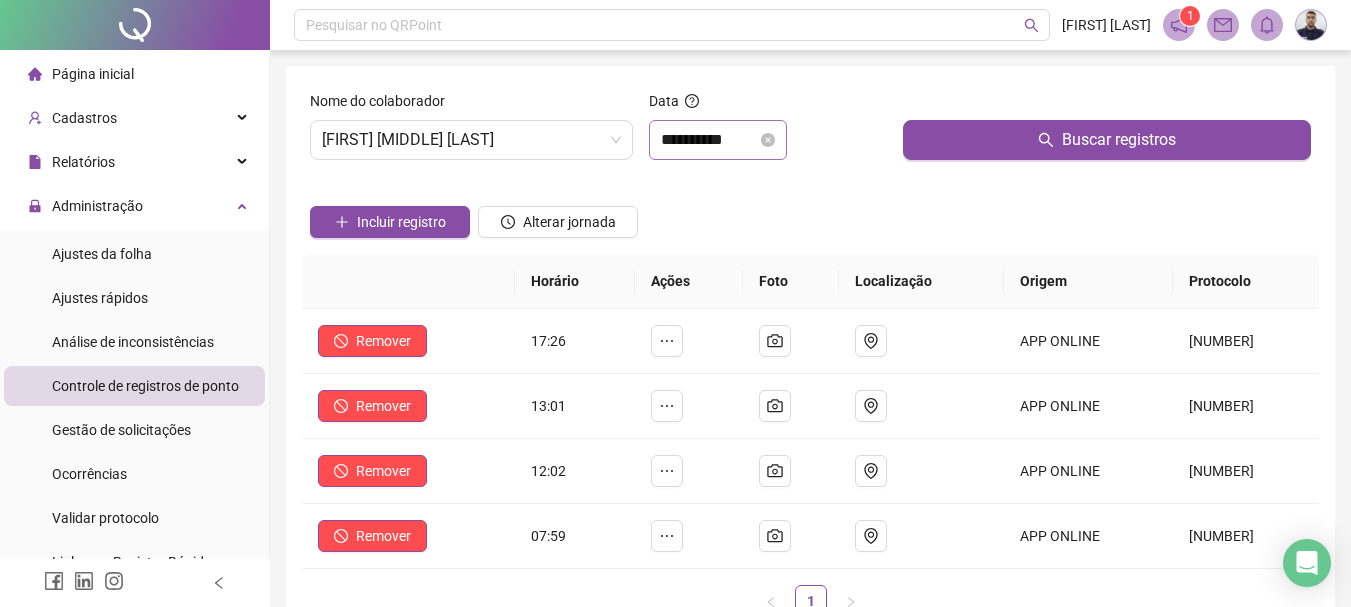 click on "Data" at bounding box center (768, 105) 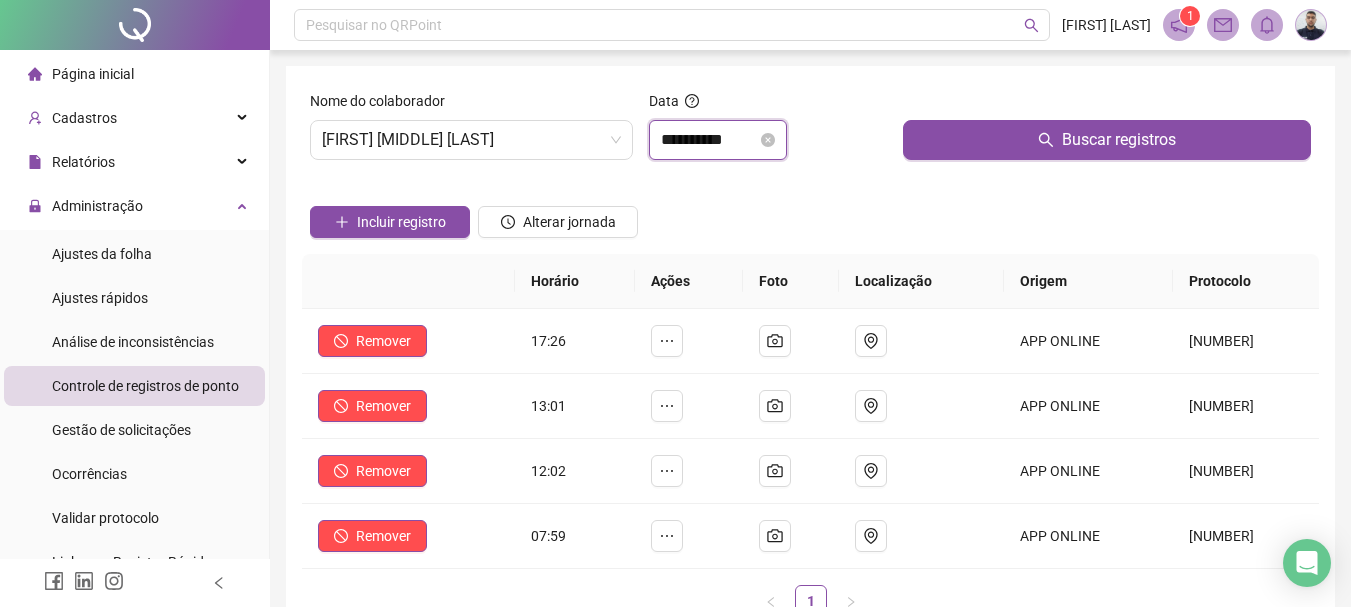click on "**********" at bounding box center (709, 140) 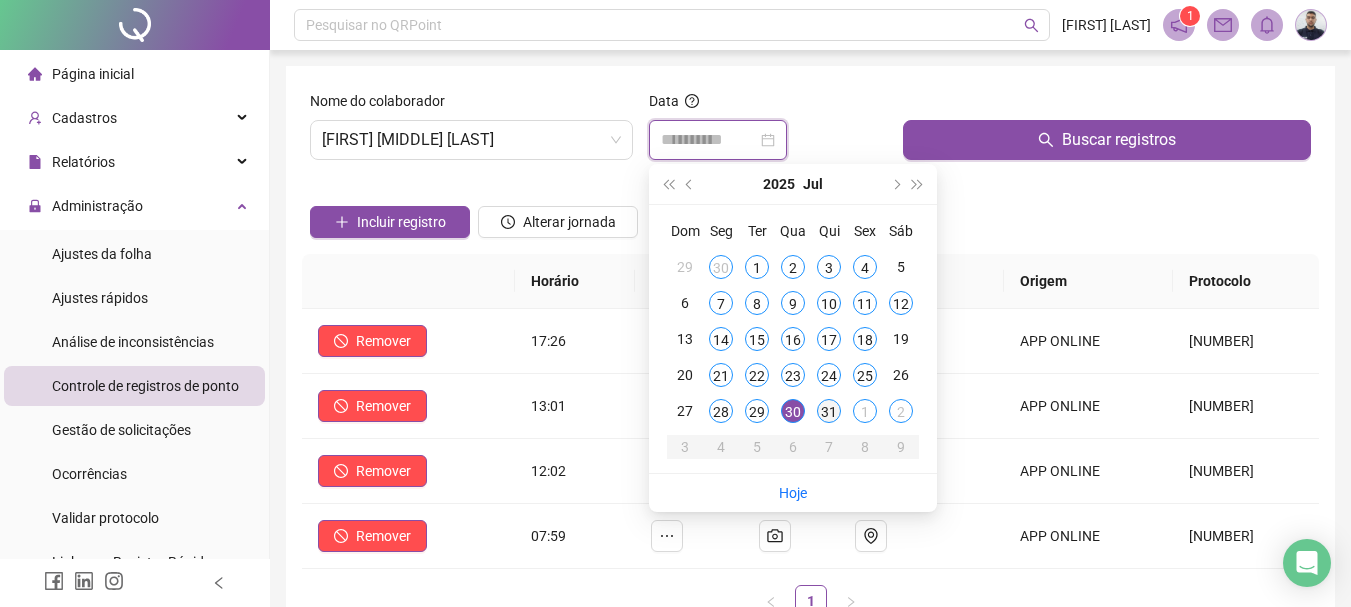 type on "**********" 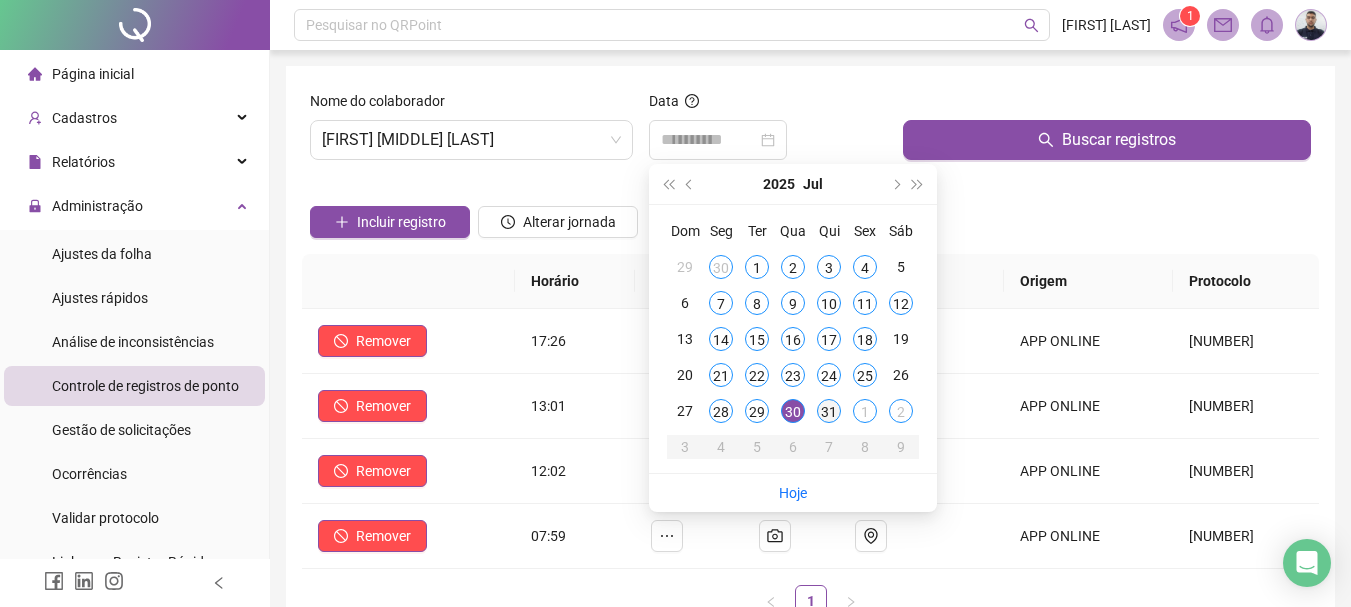 click on "31" at bounding box center (829, 411) 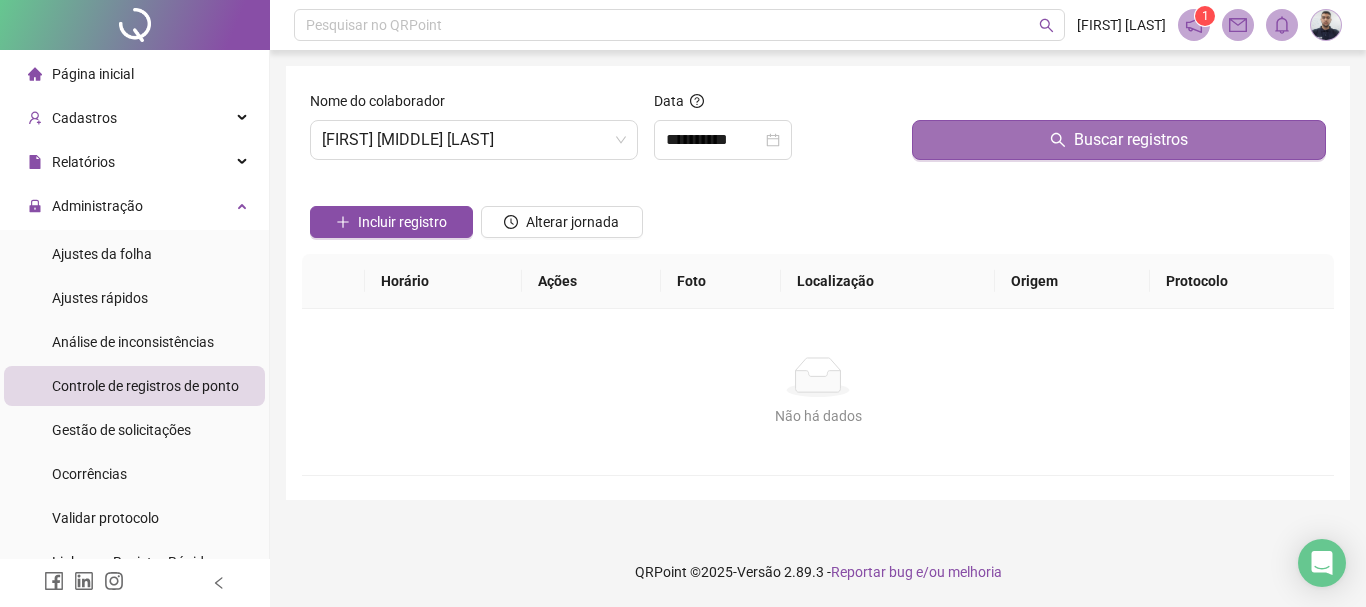 click on "Buscar registros" at bounding box center (1119, 140) 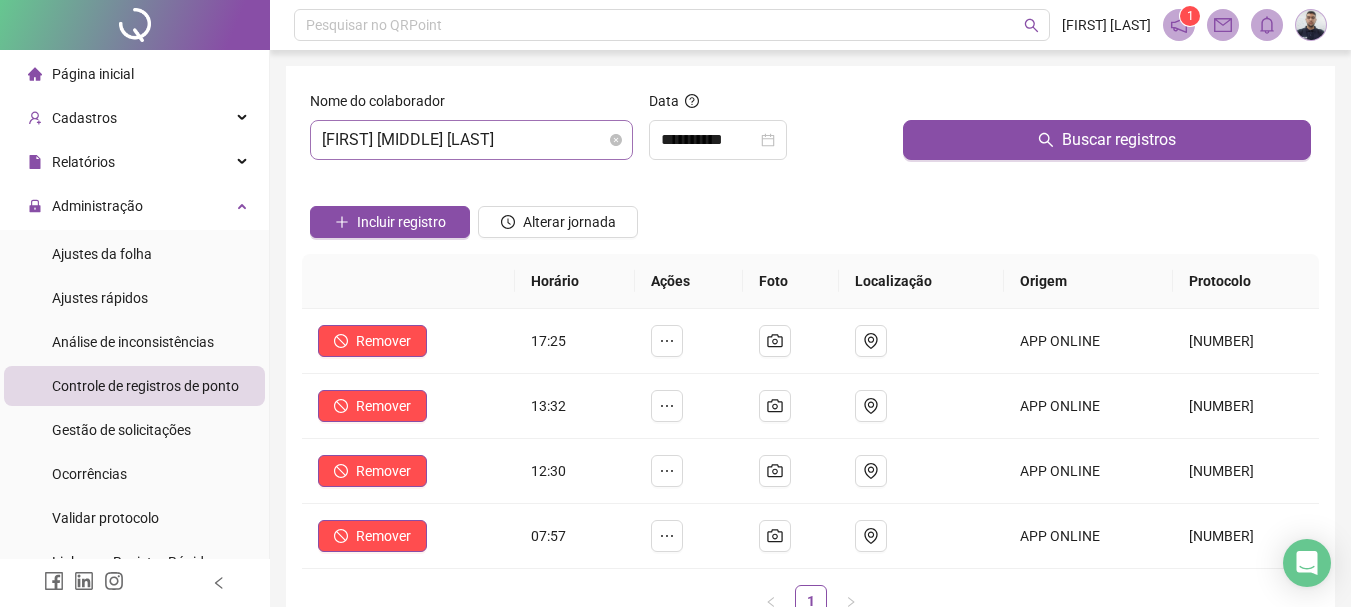 click on "[FIRST] [MIDDLE] [LAST]" at bounding box center [471, 140] 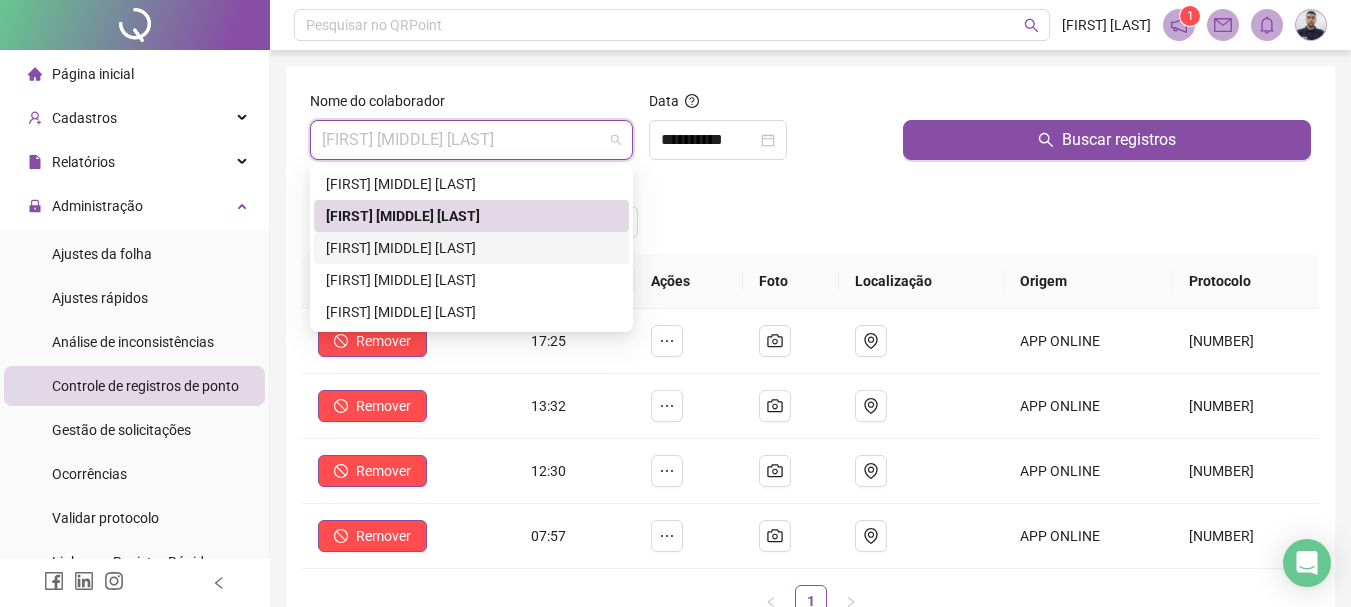 click on "[FIRST] [MIDDLE] [LAST]" at bounding box center (471, 248) 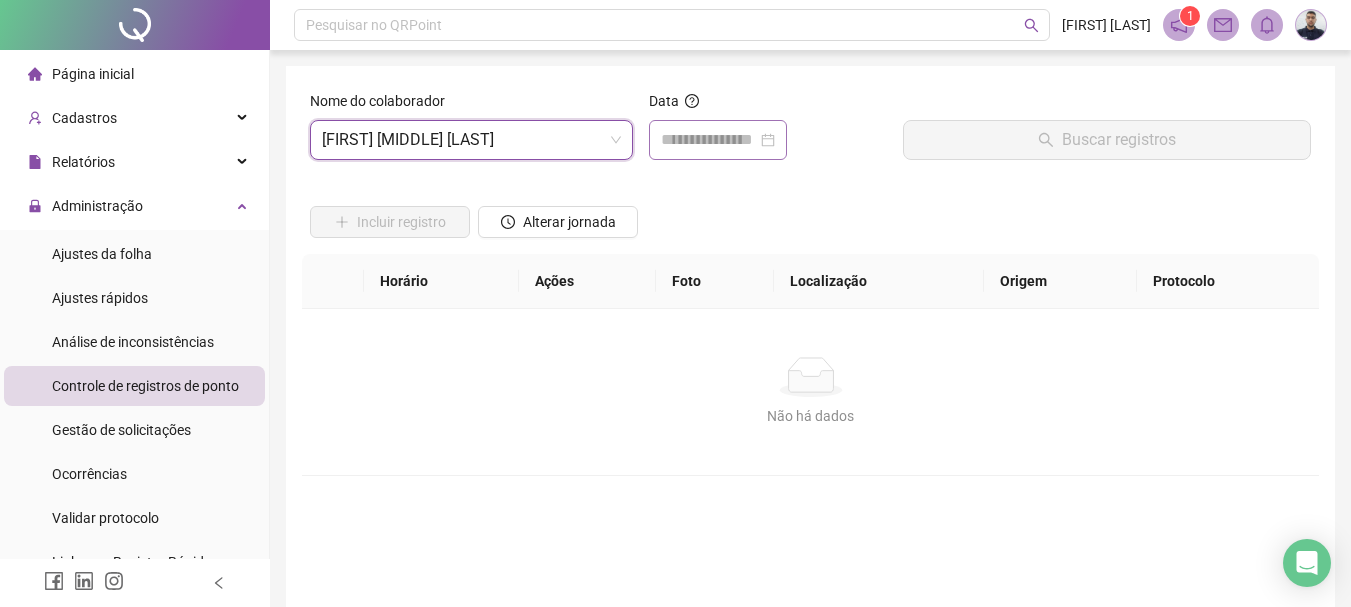 click at bounding box center (718, 140) 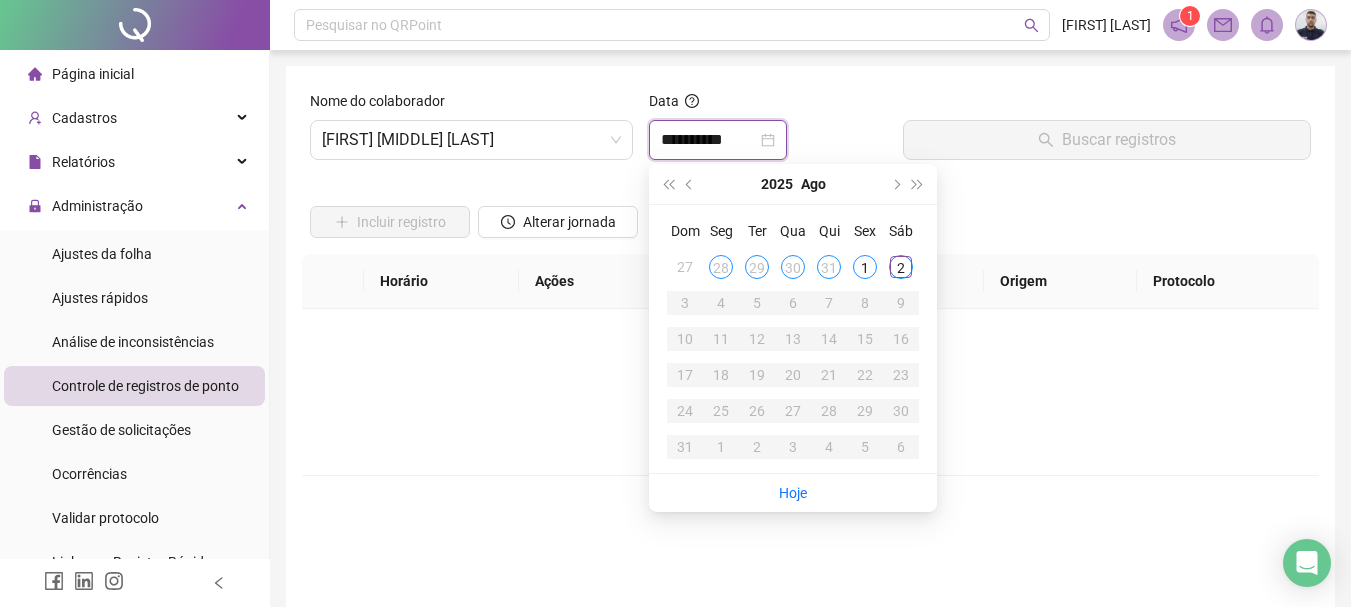 type on "**********" 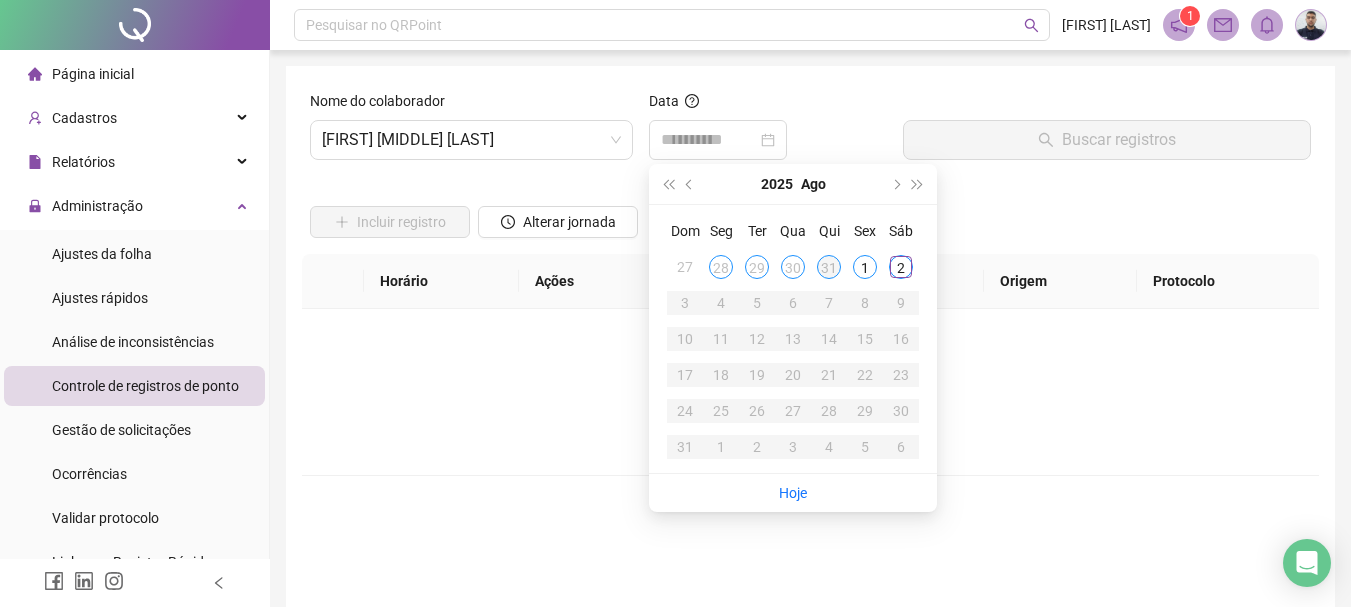 click on "31" at bounding box center [829, 267] 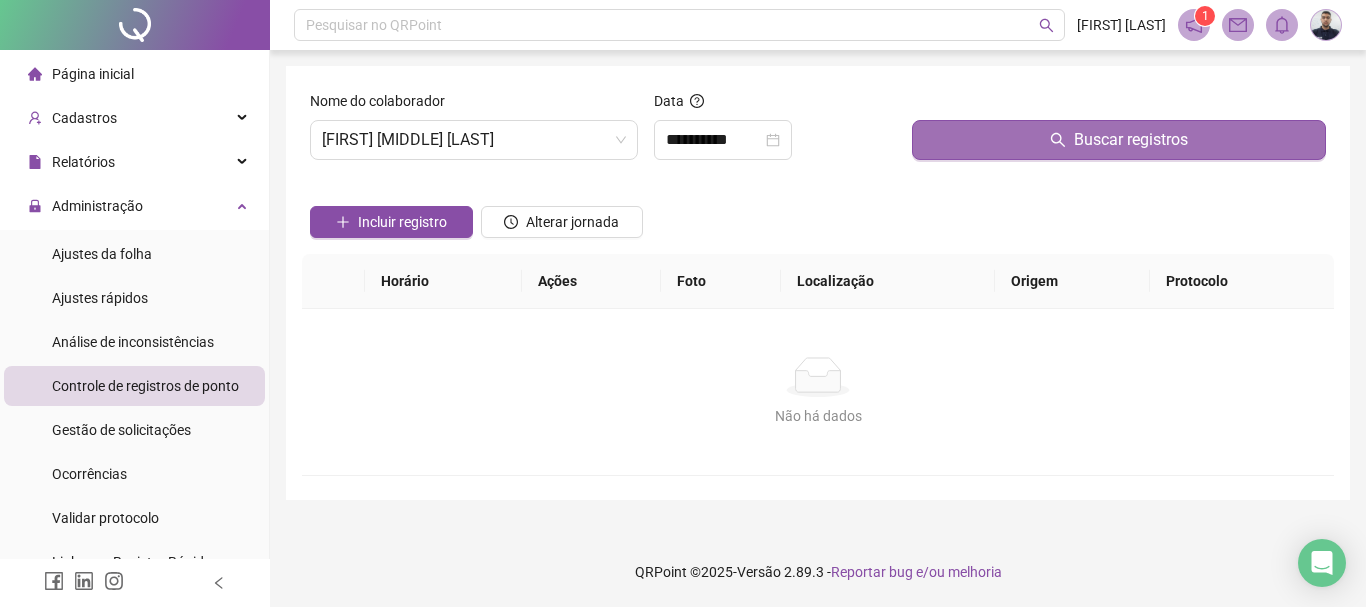 click on "Buscar registros" at bounding box center [1119, 140] 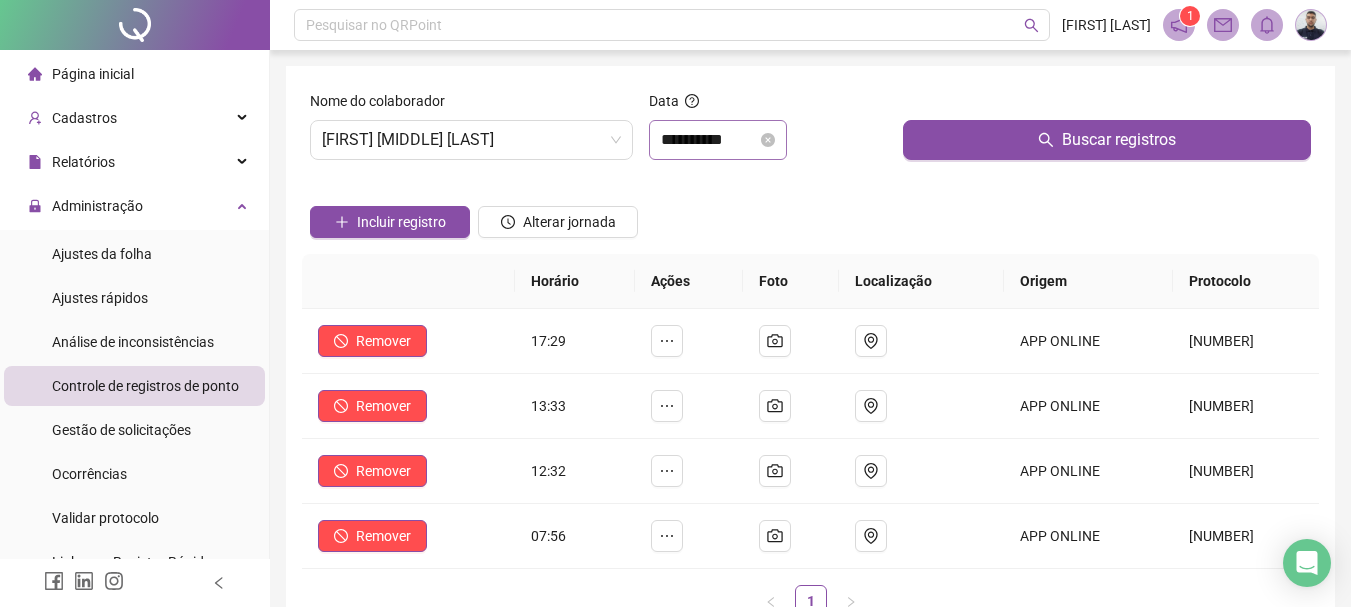 click on "**********" at bounding box center (718, 140) 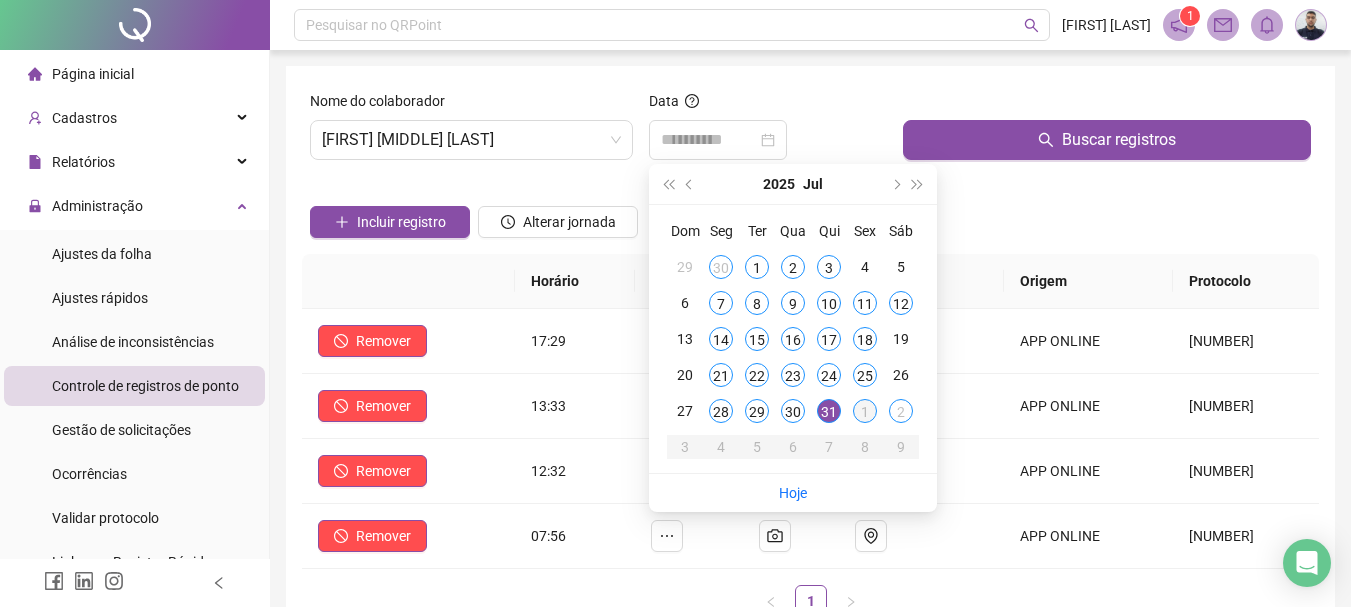 click on "1" at bounding box center (865, 411) 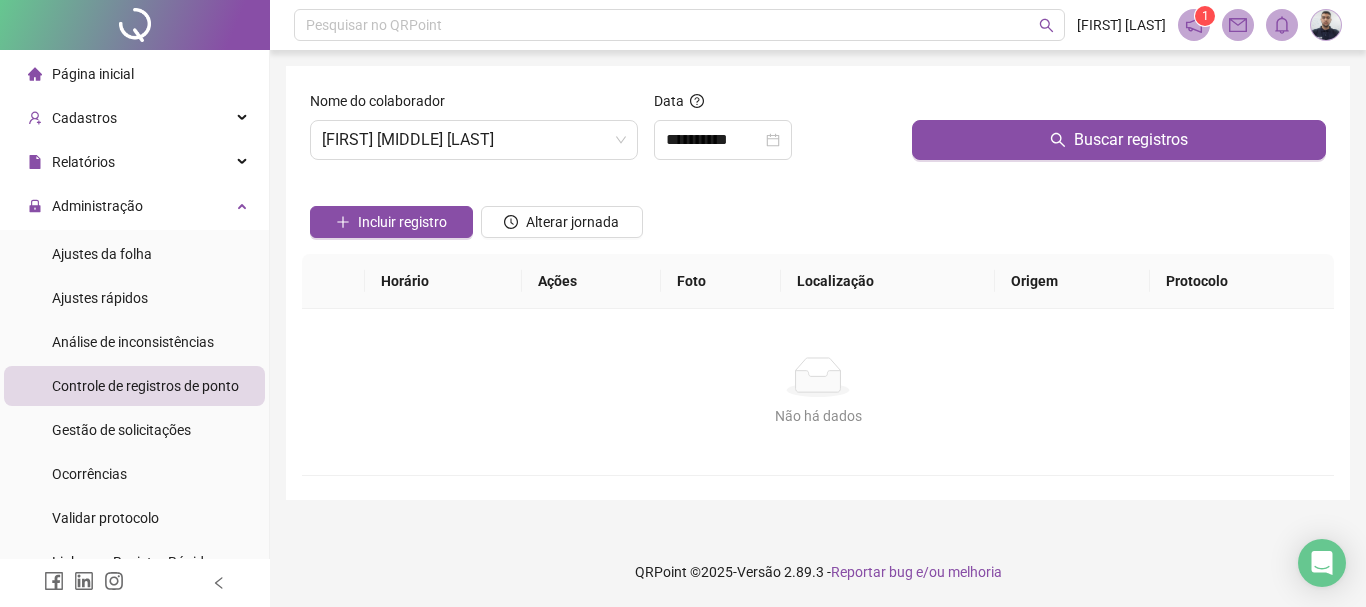 click on "Buscar registros" at bounding box center [1119, 133] 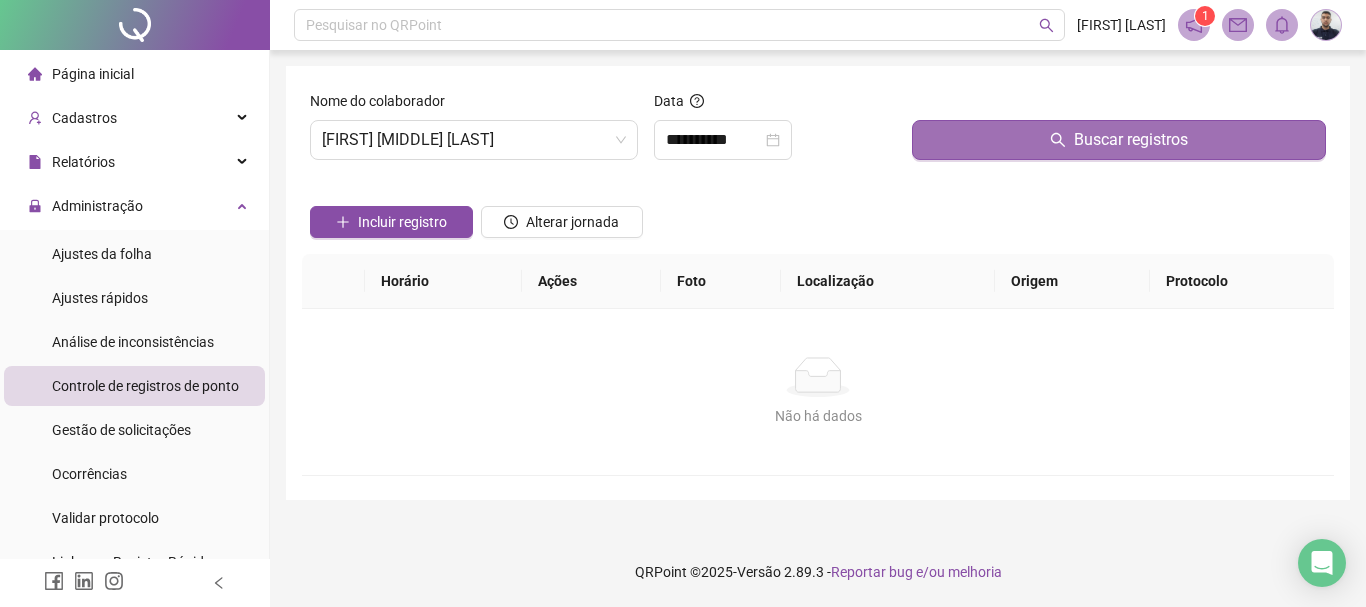click on "Buscar registros" at bounding box center (1119, 140) 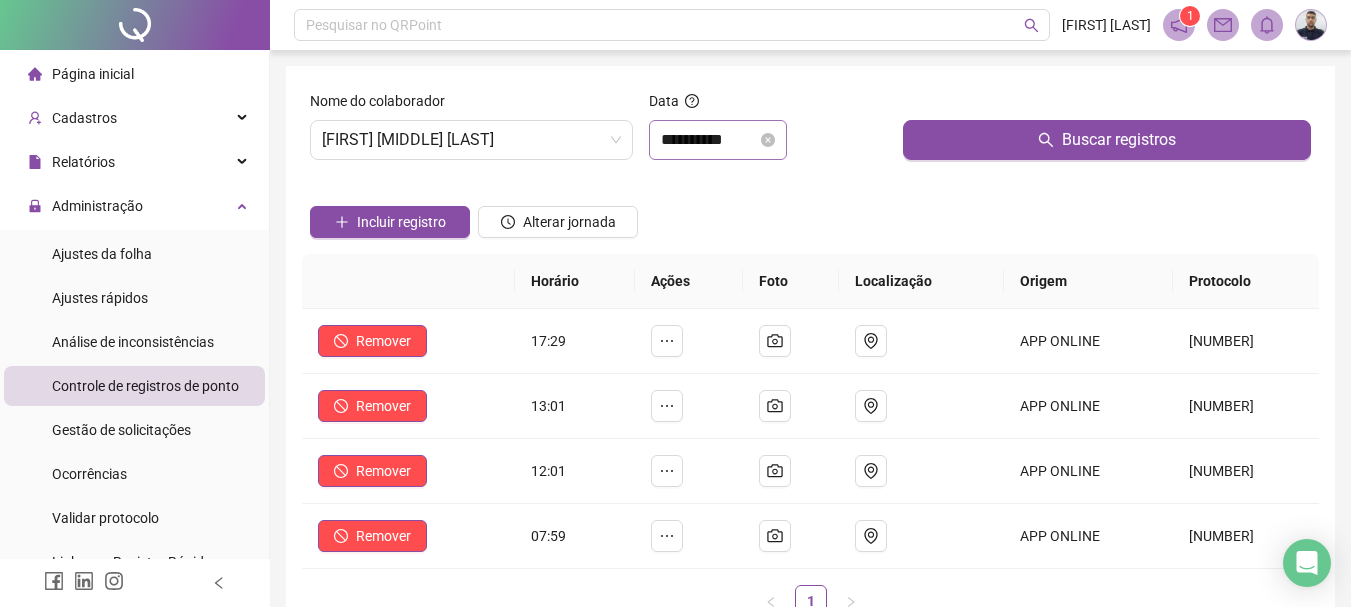 click on "**********" at bounding box center [718, 140] 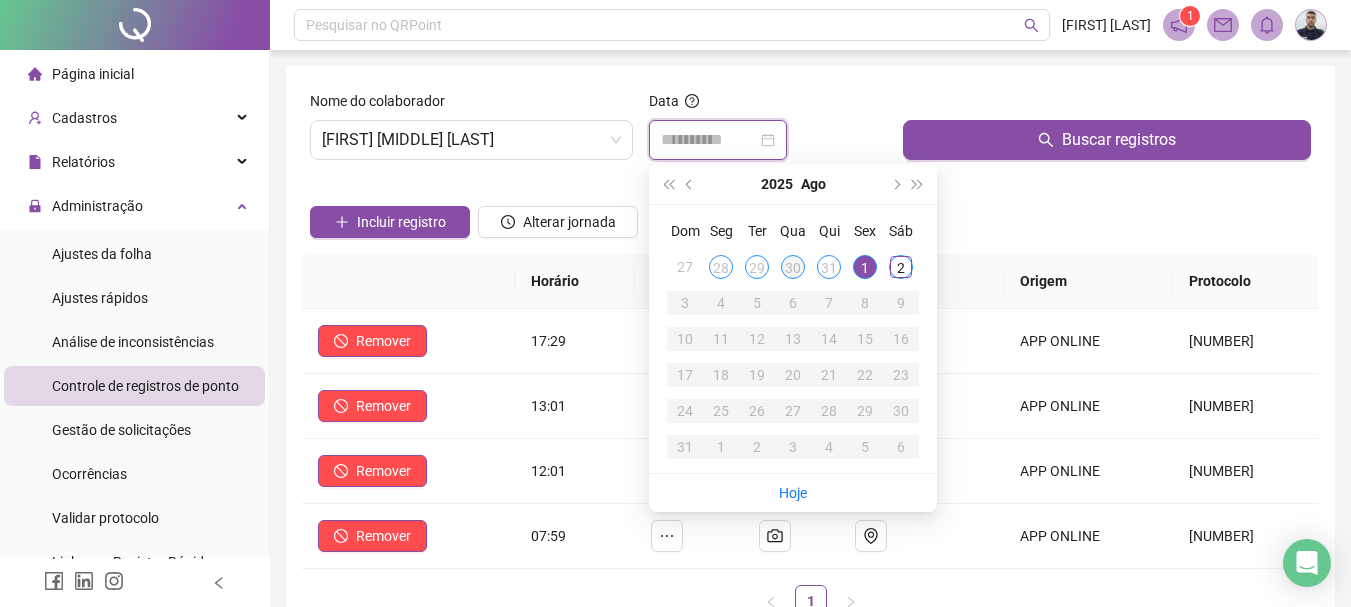 type on "**********" 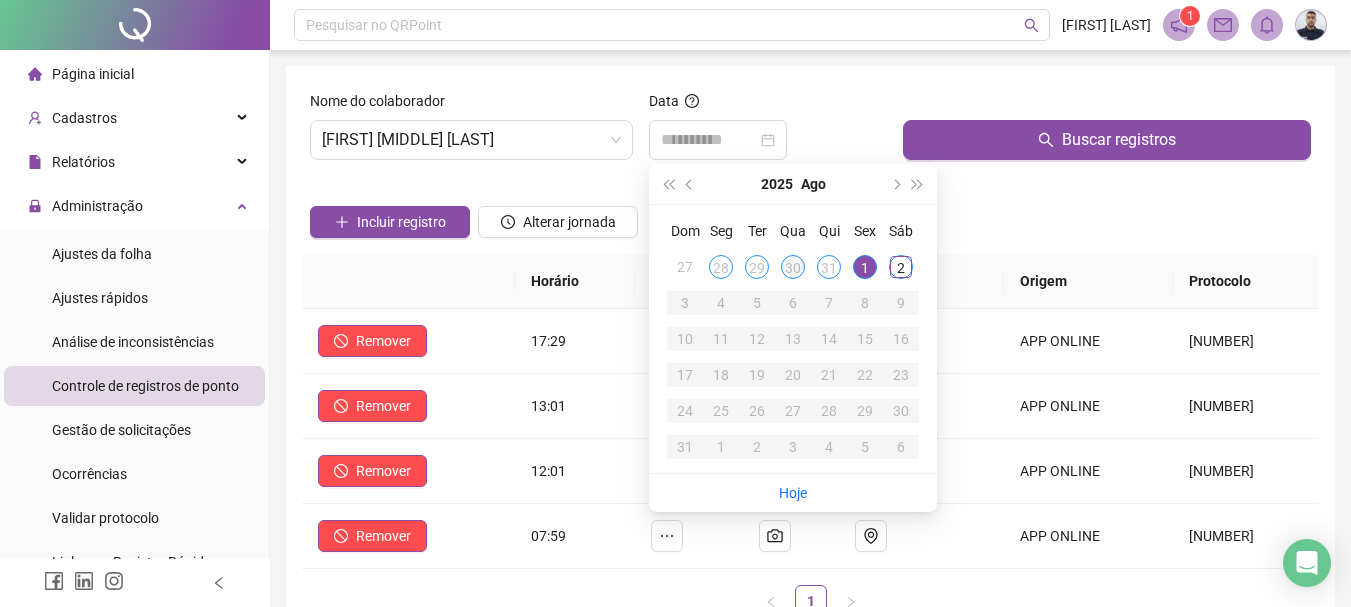 click on "30" at bounding box center [793, 267] 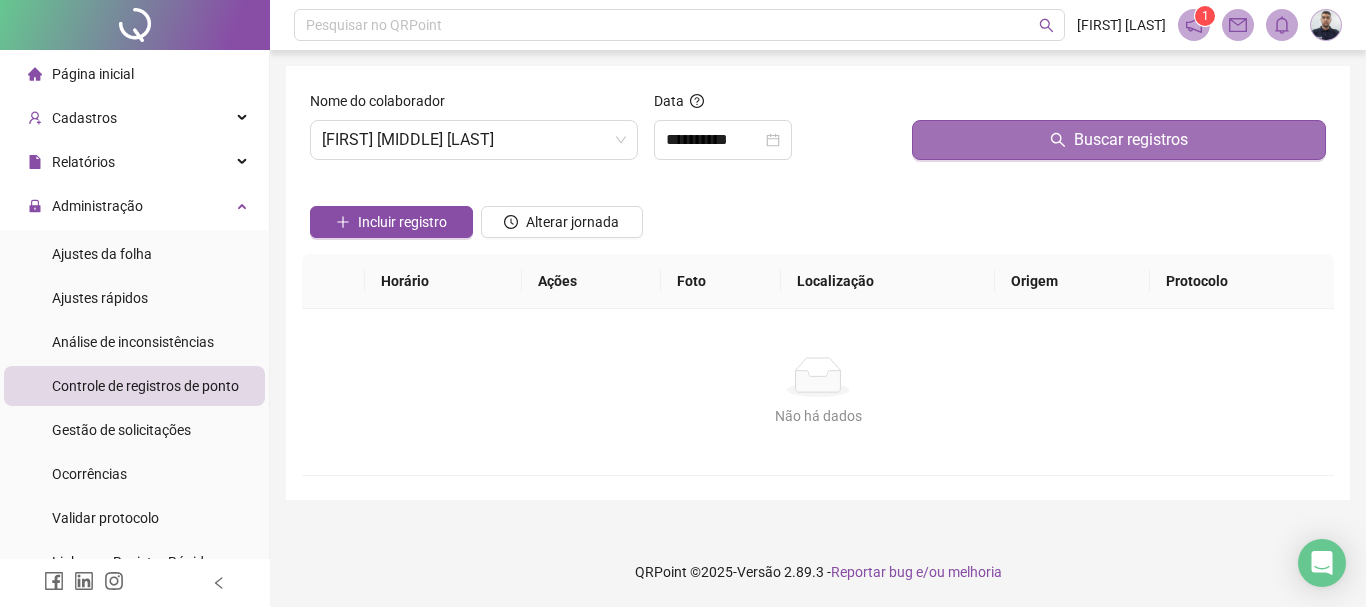 click on "Buscar registros" at bounding box center [1119, 140] 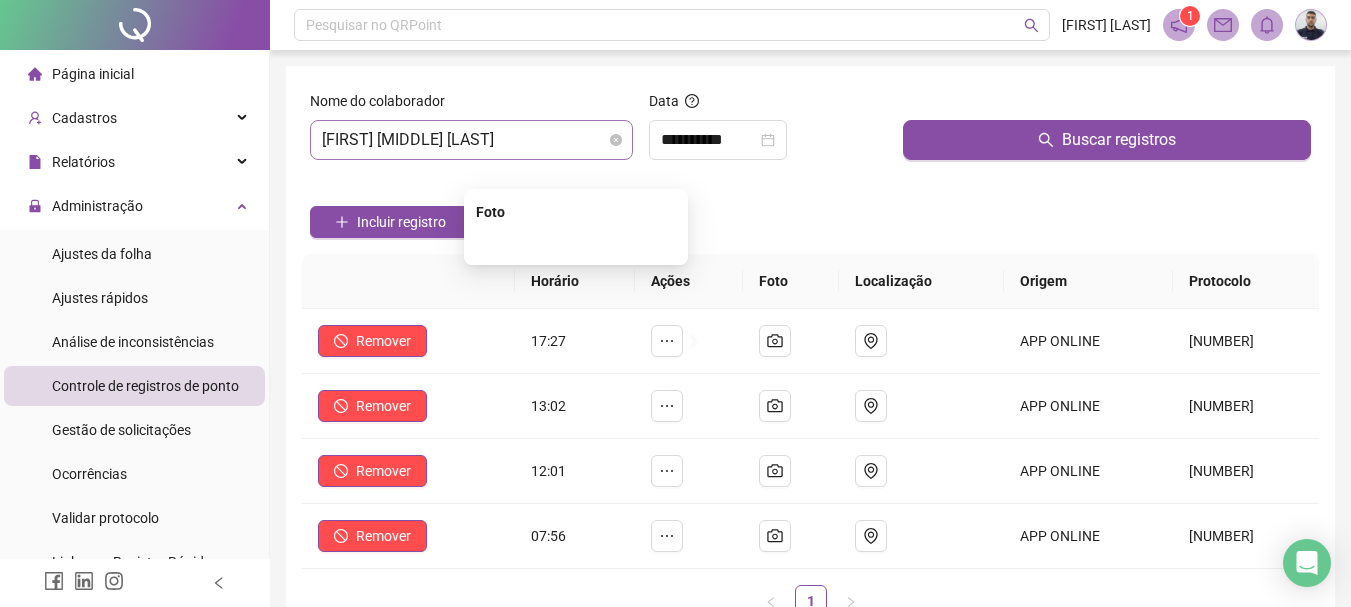 click on "[FIRST] [MIDDLE] [LAST]" at bounding box center [471, 140] 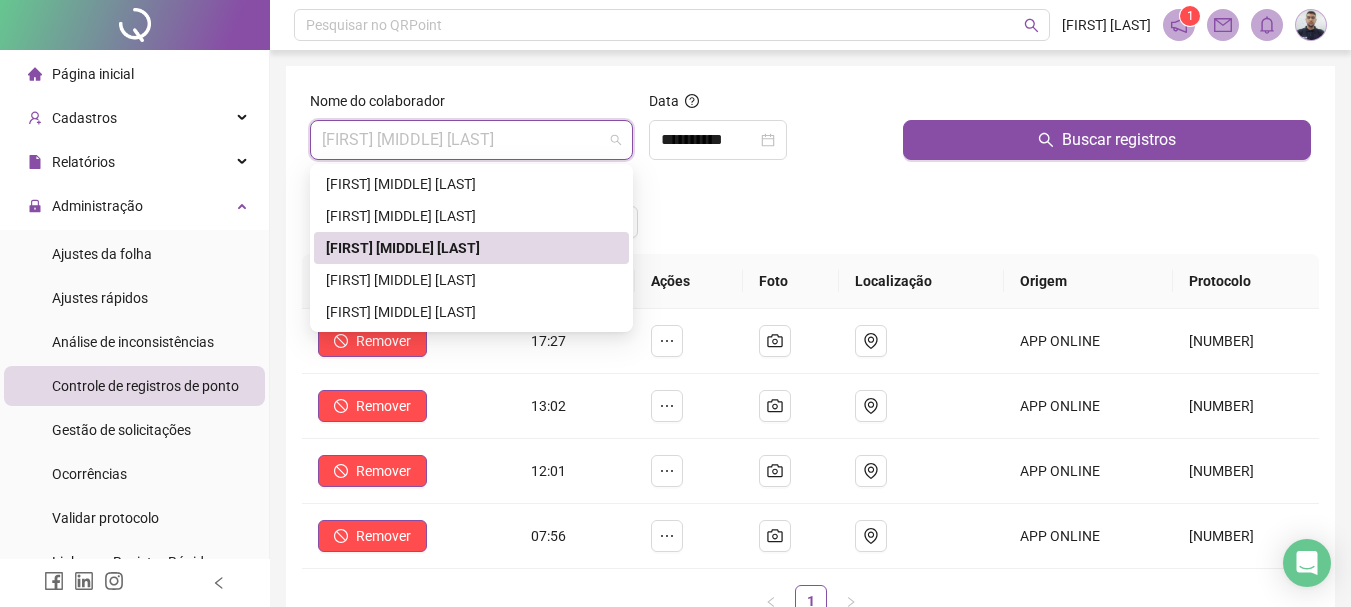drag, startPoint x: 441, startPoint y: 271, endPoint x: 452, endPoint y: 268, distance: 11.401754 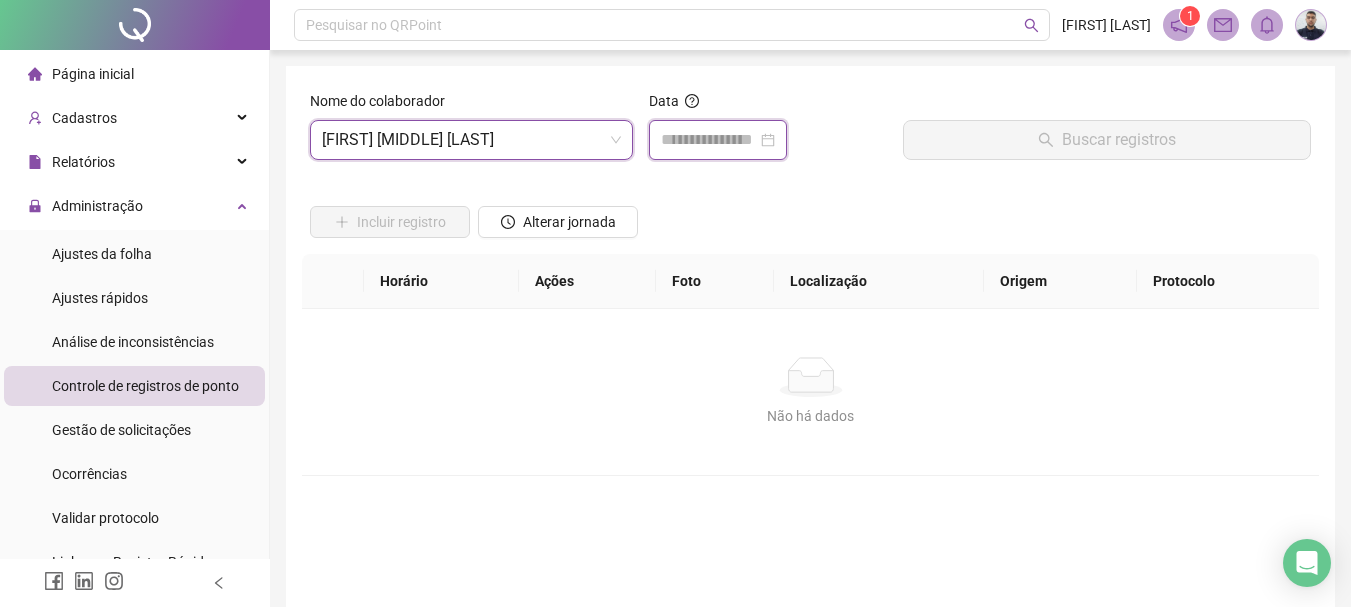 click at bounding box center [709, 140] 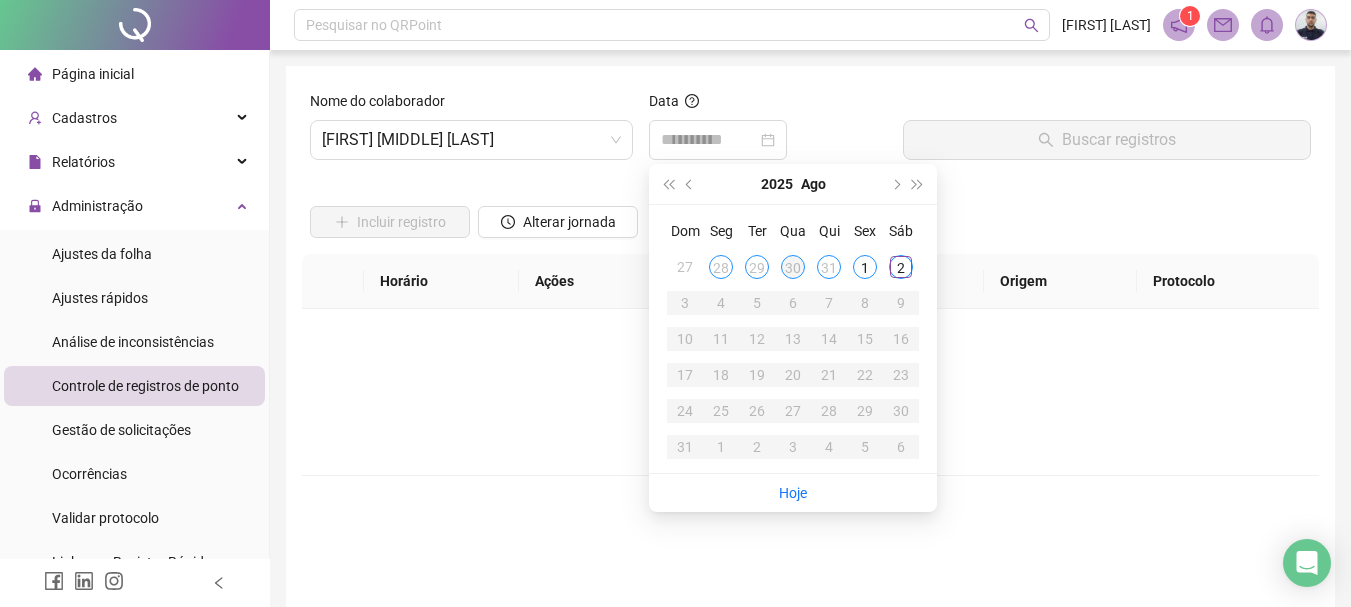 click on "30" at bounding box center [793, 267] 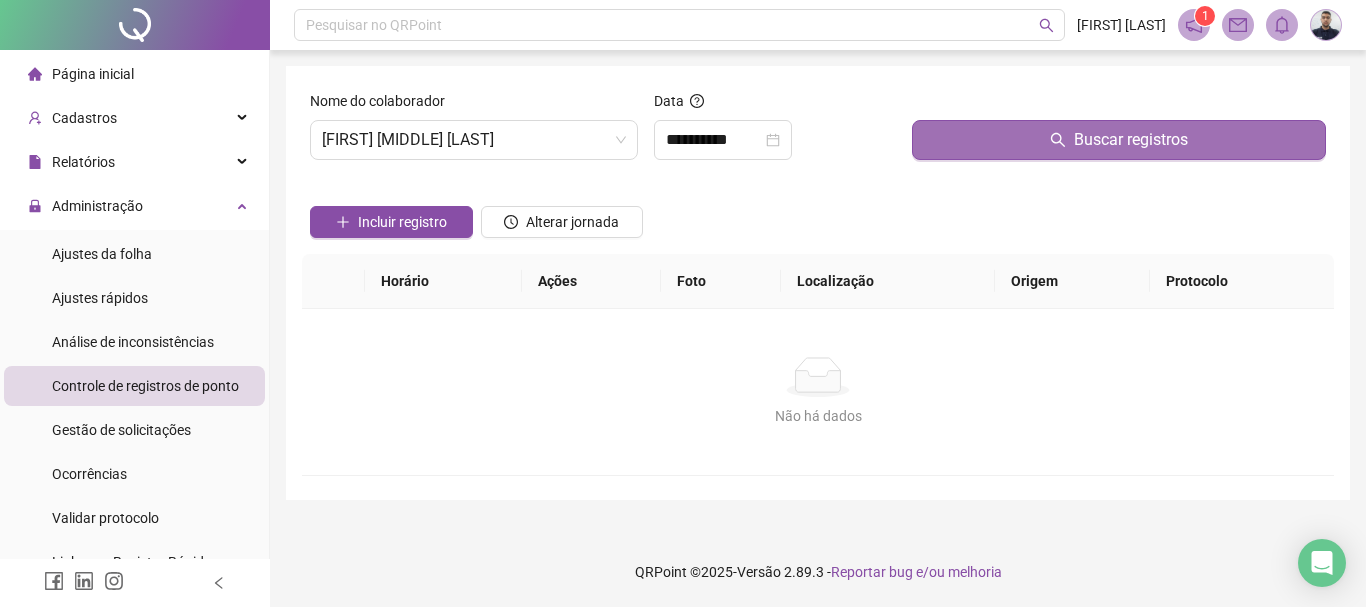 click on "Buscar registros" at bounding box center [1119, 140] 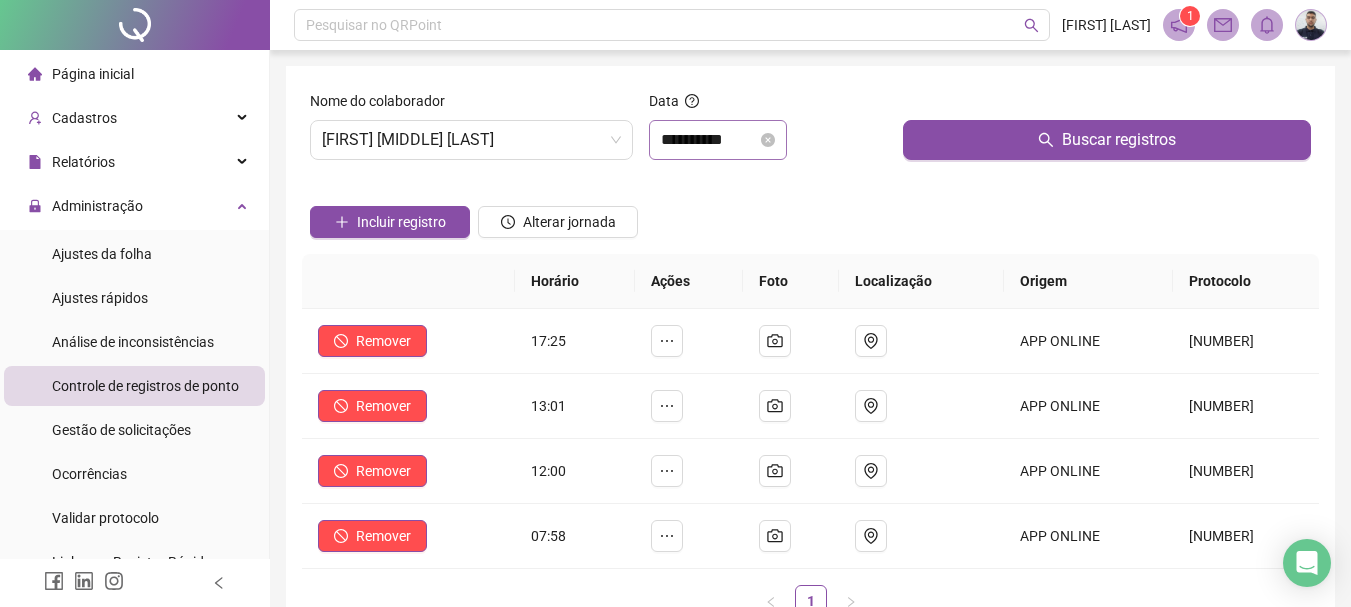 click on "**********" at bounding box center (718, 140) 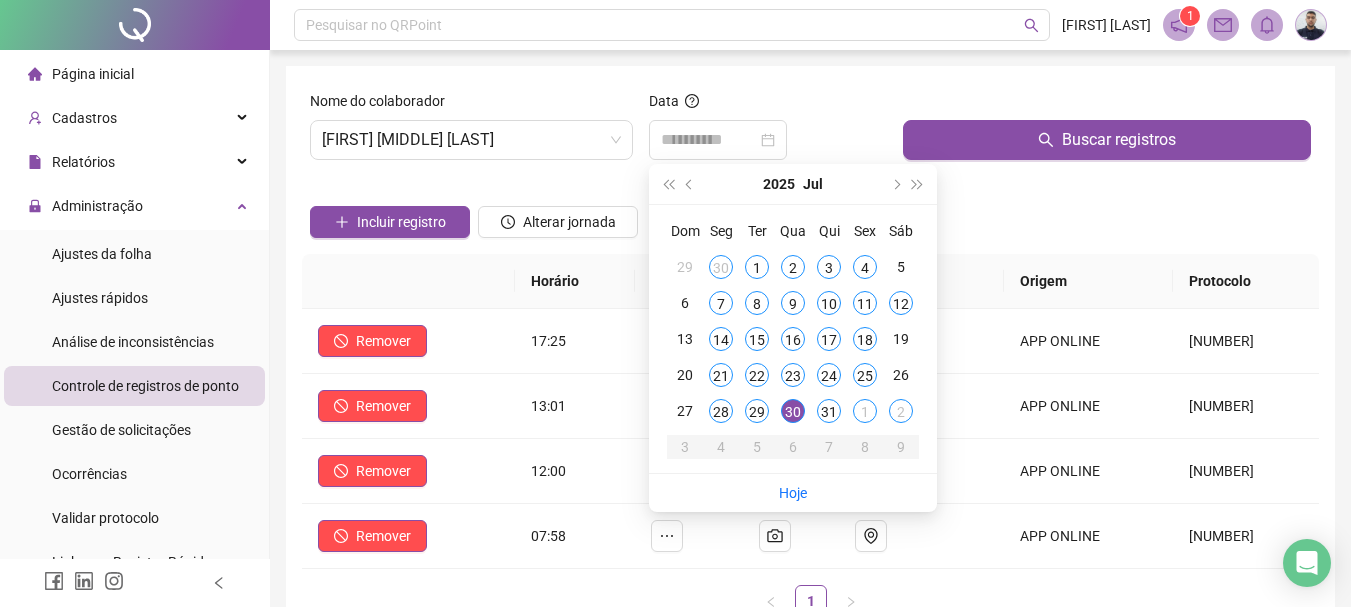 drag, startPoint x: 822, startPoint y: 411, endPoint x: 861, endPoint y: 288, distance: 129.03488 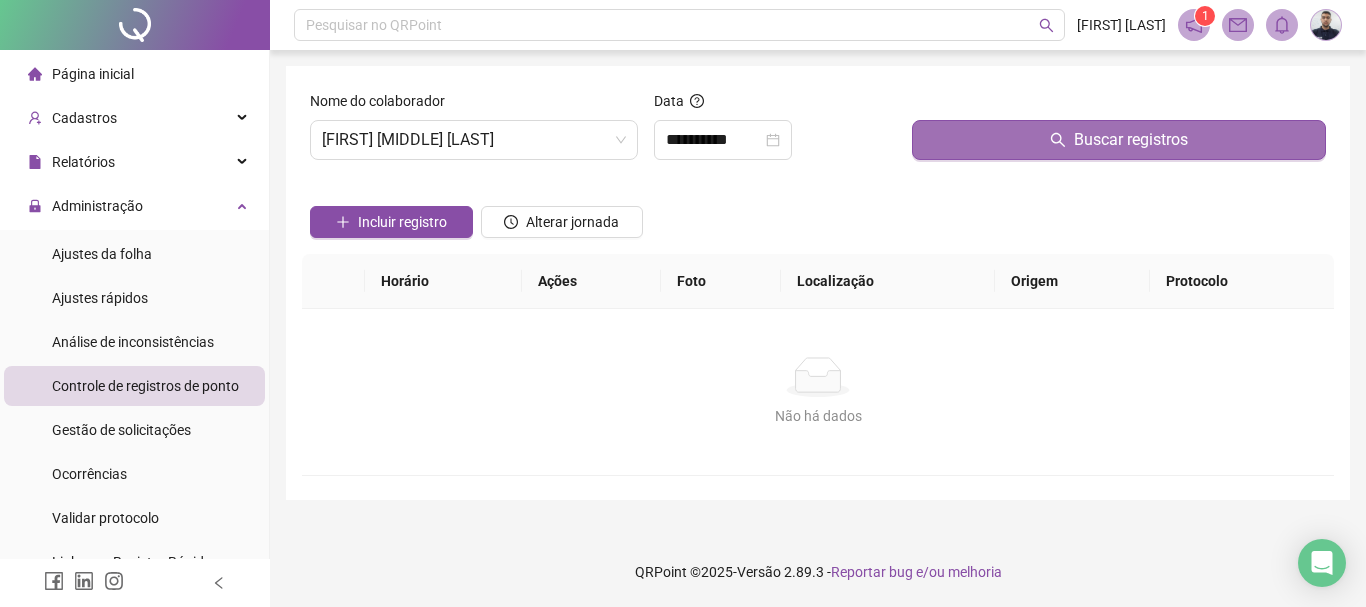 click on "Buscar registros" at bounding box center [1119, 140] 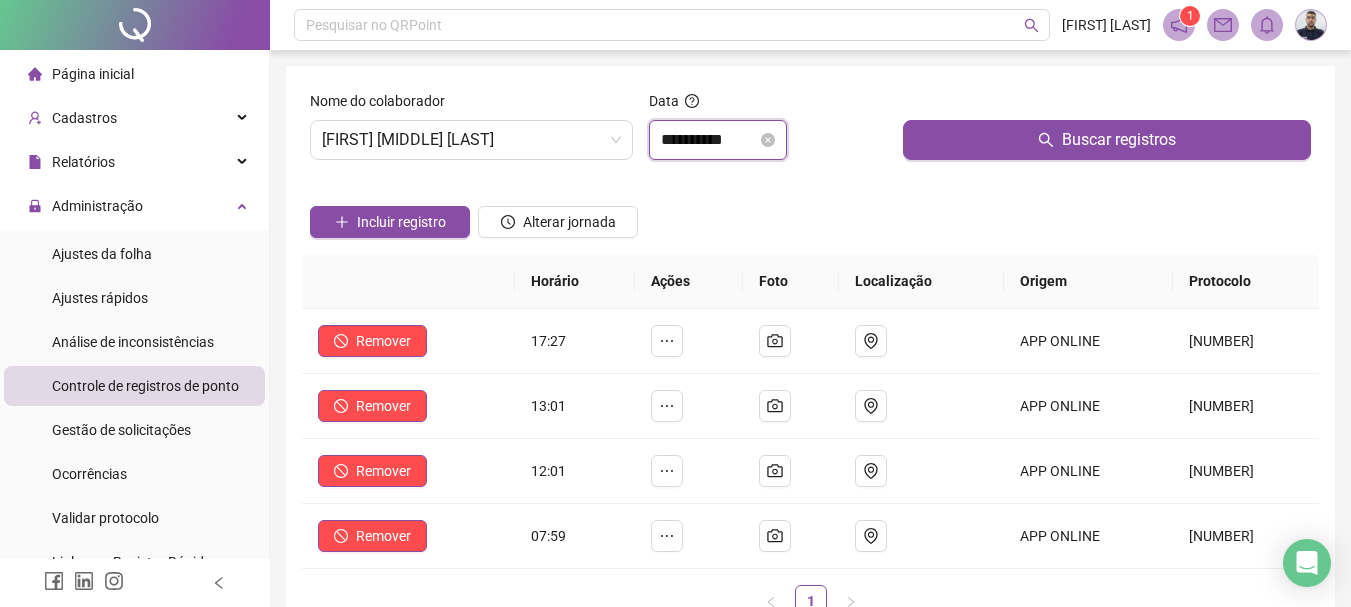 click on "**********" at bounding box center (709, 140) 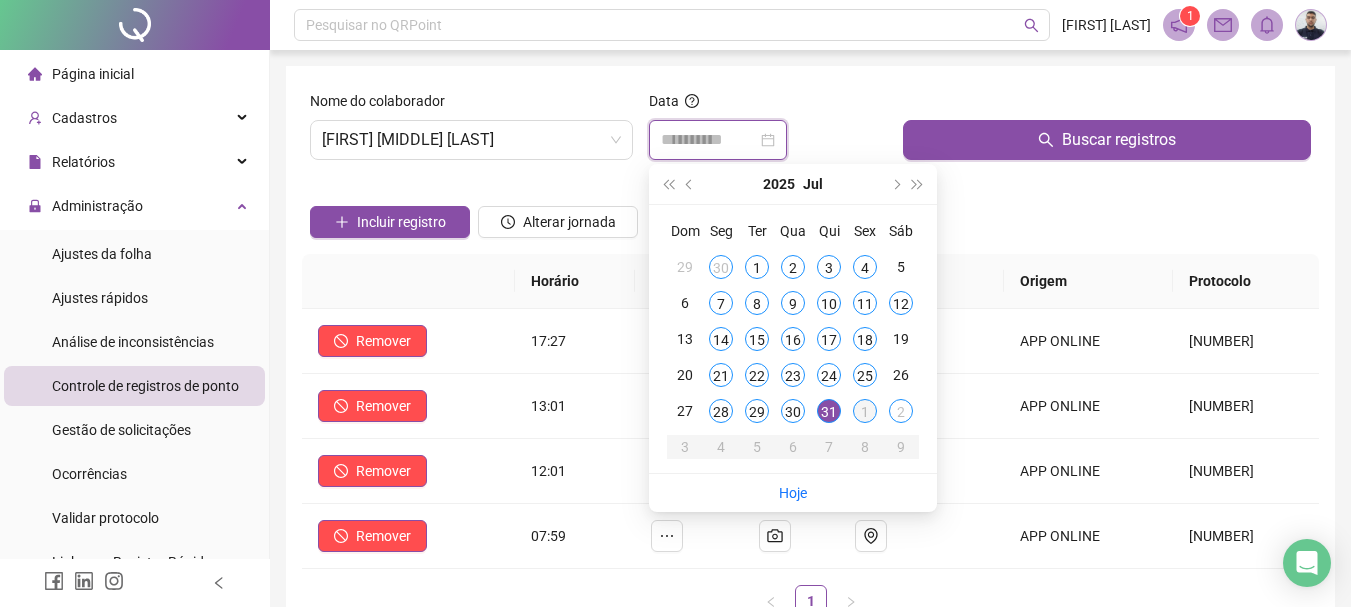 type on "**********" 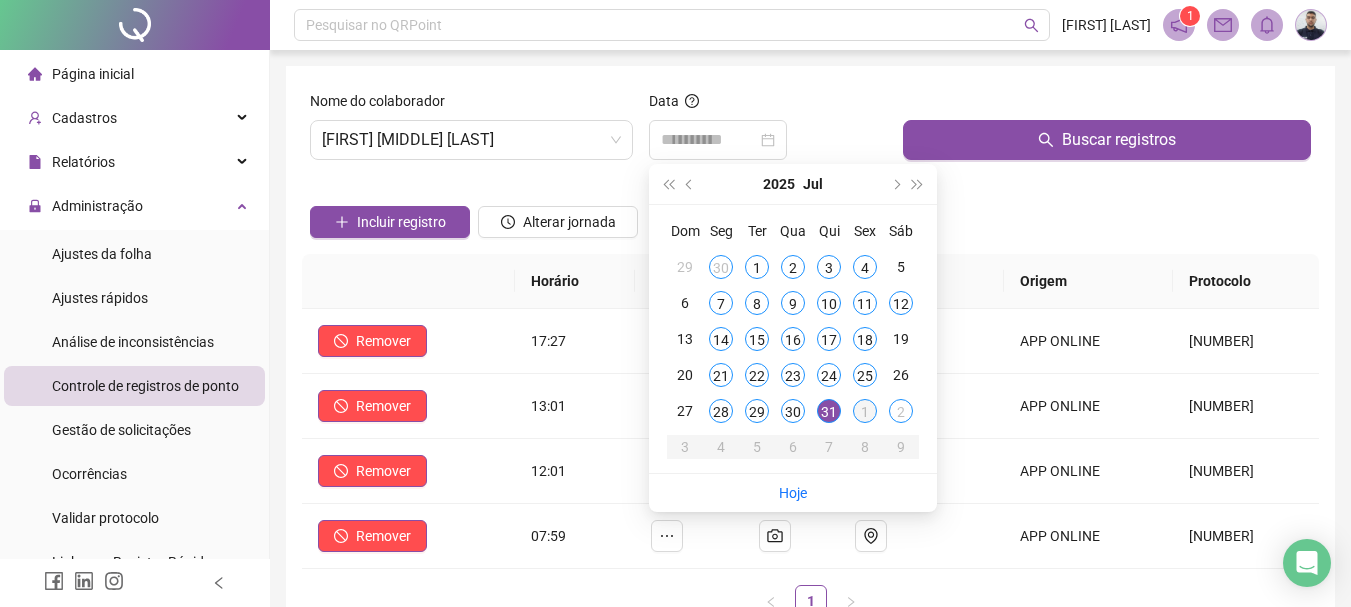 click on "1" at bounding box center (865, 411) 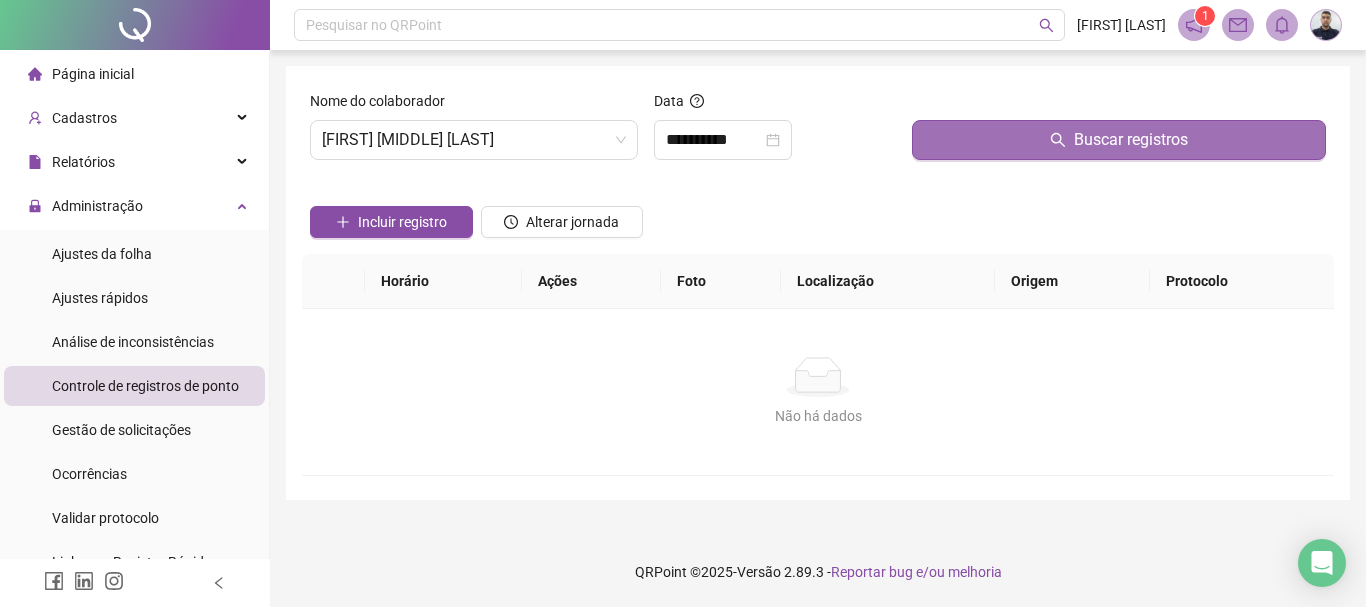 click on "Buscar registros" at bounding box center [1119, 140] 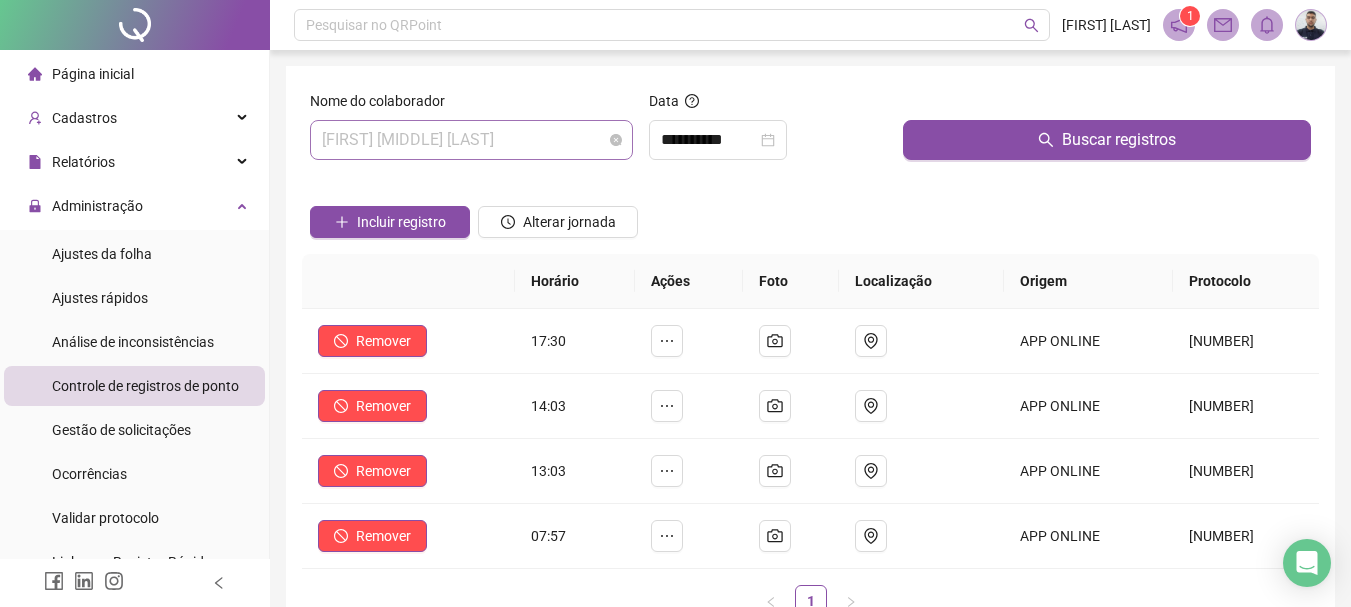 click on "[FIRST] [MIDDLE] [LAST]" at bounding box center (471, 140) 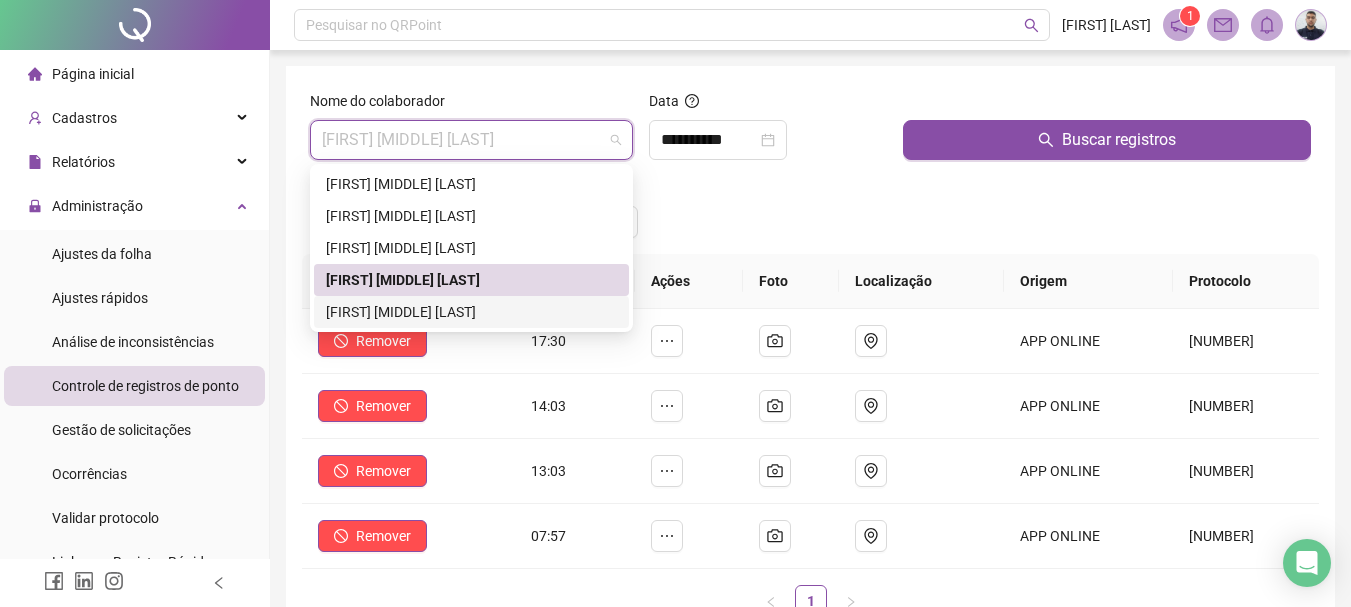 click on "[FIRST] [MIDDLE] [LAST]" at bounding box center [471, 312] 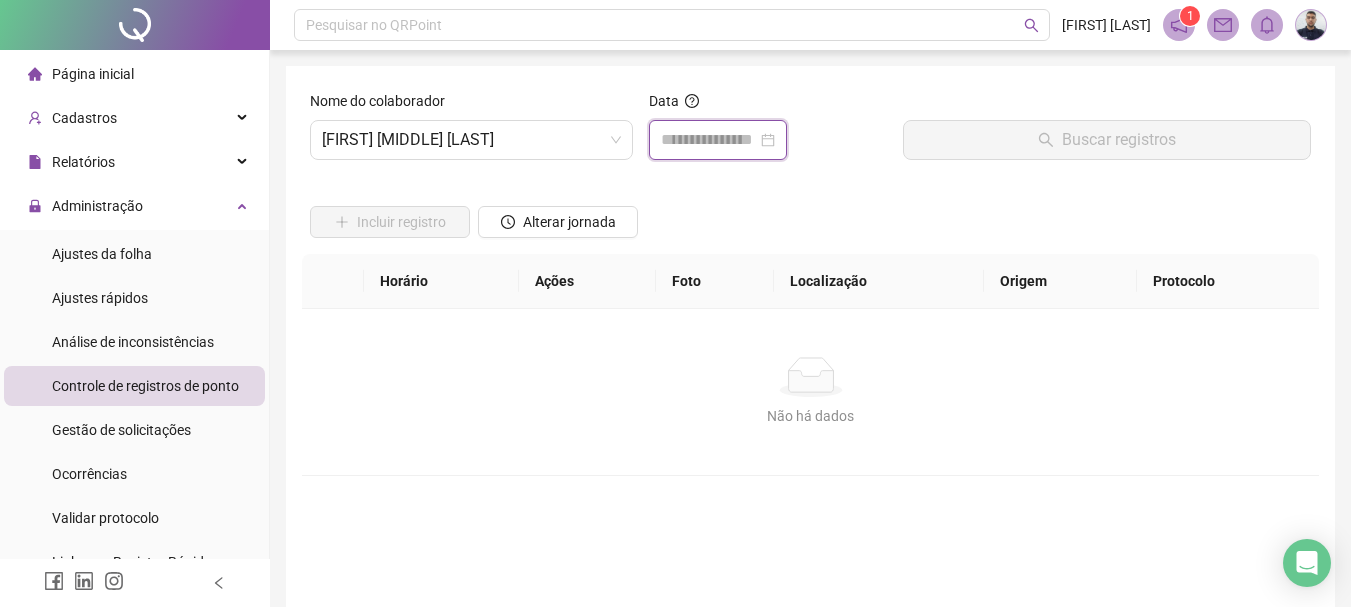 drag, startPoint x: 709, startPoint y: 147, endPoint x: 733, endPoint y: 174, distance: 36.124783 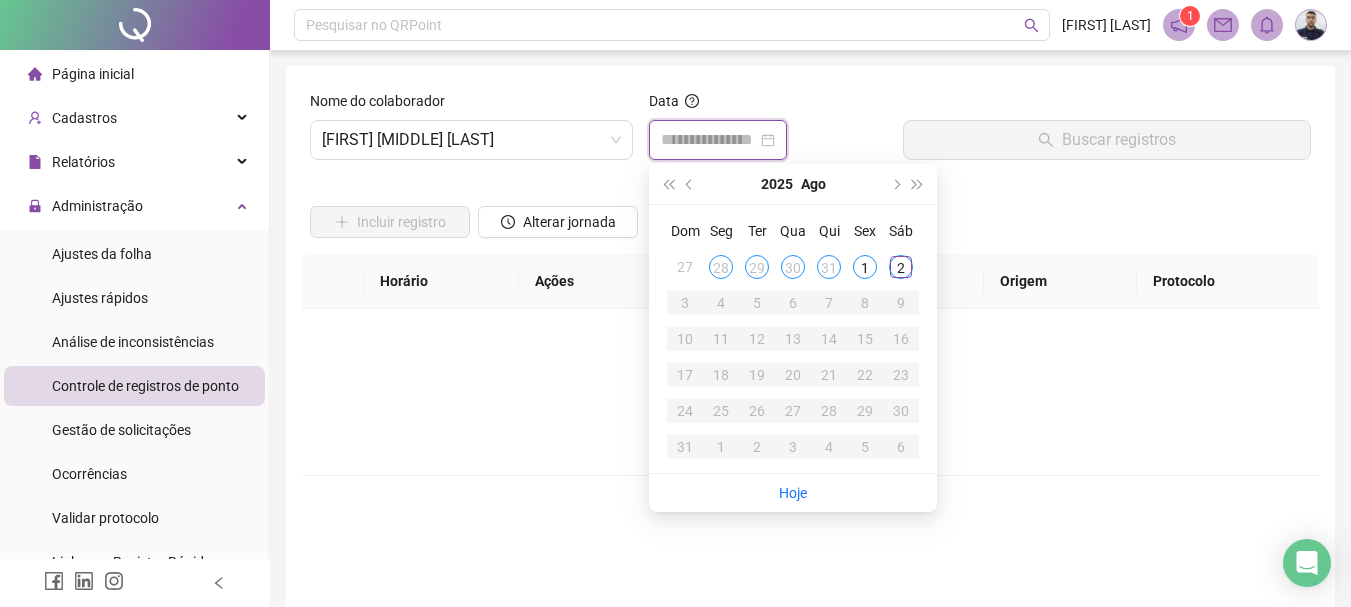 type on "**********" 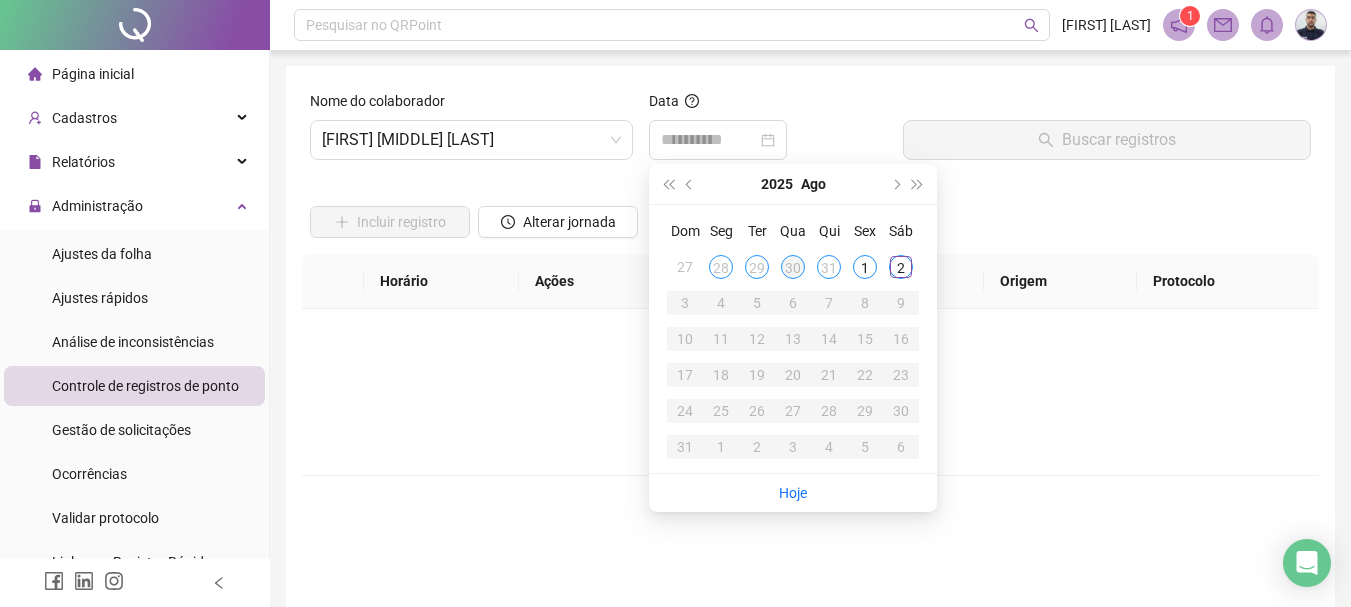 click on "30" at bounding box center [793, 267] 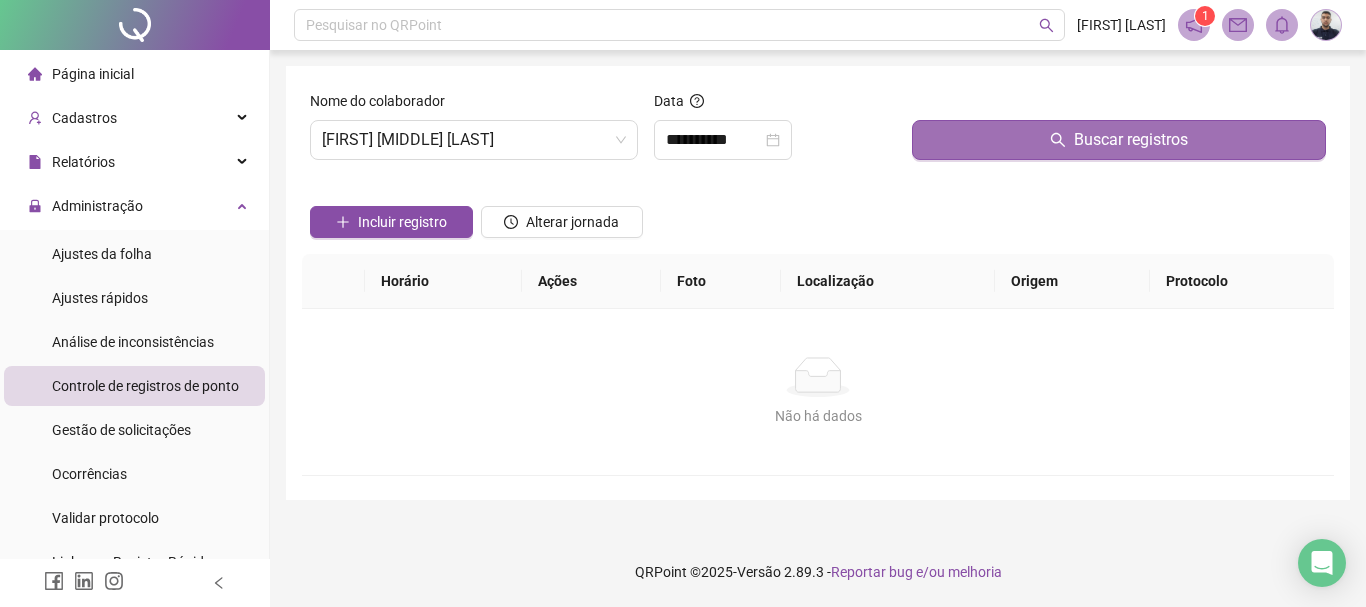 click on "Buscar registros" at bounding box center [1119, 140] 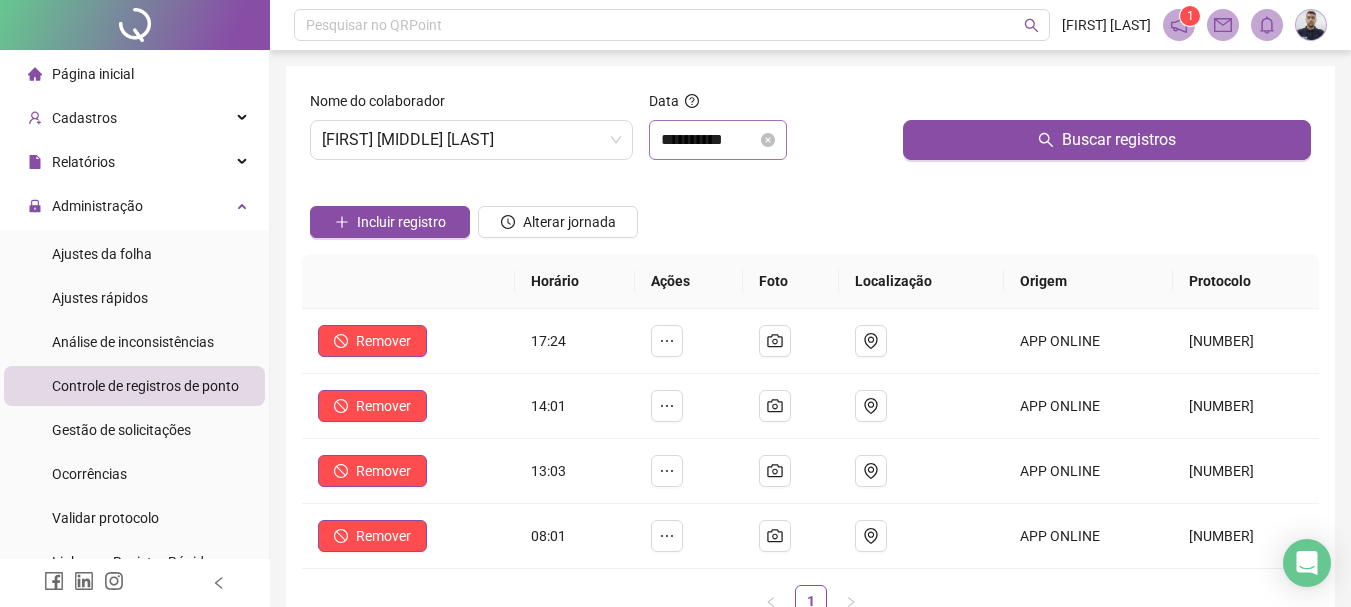click on "**********" at bounding box center [718, 140] 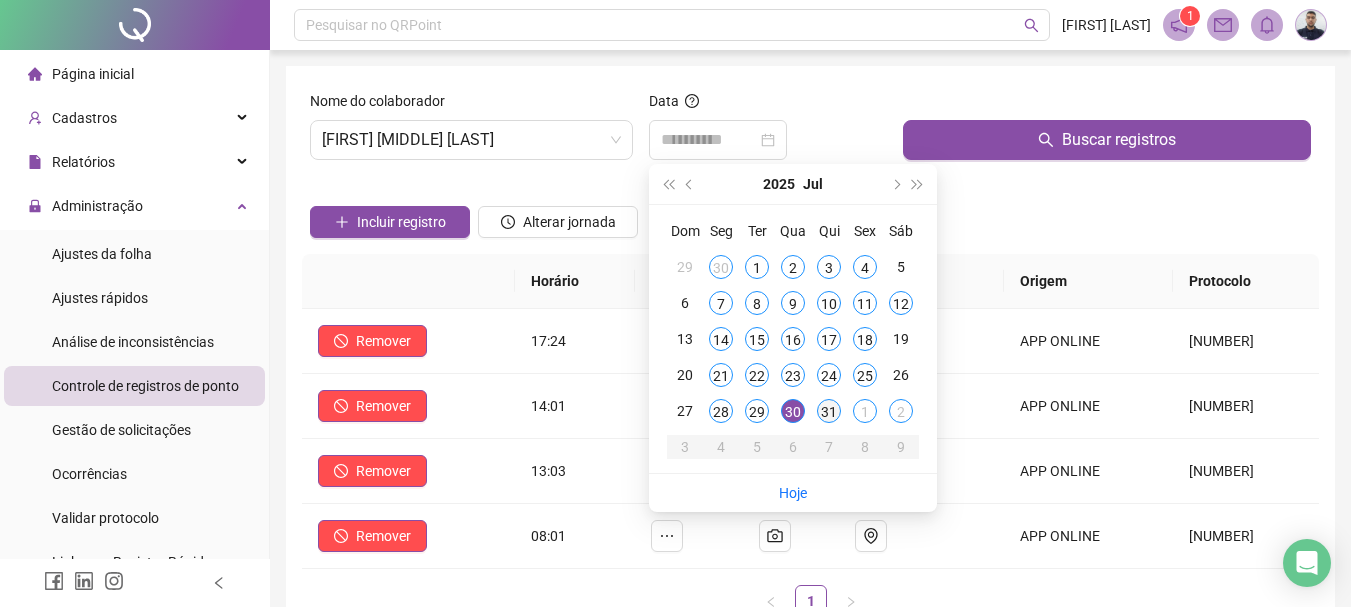 click on "31" at bounding box center [829, 411] 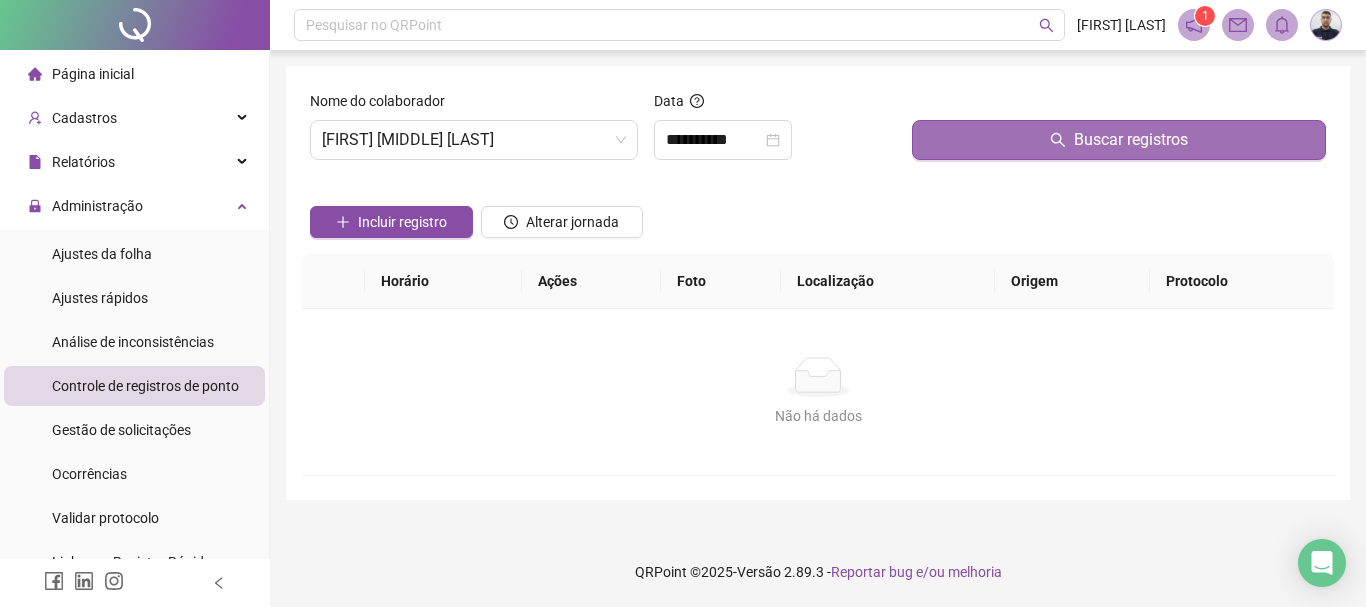 click on "Buscar registros" at bounding box center [1119, 140] 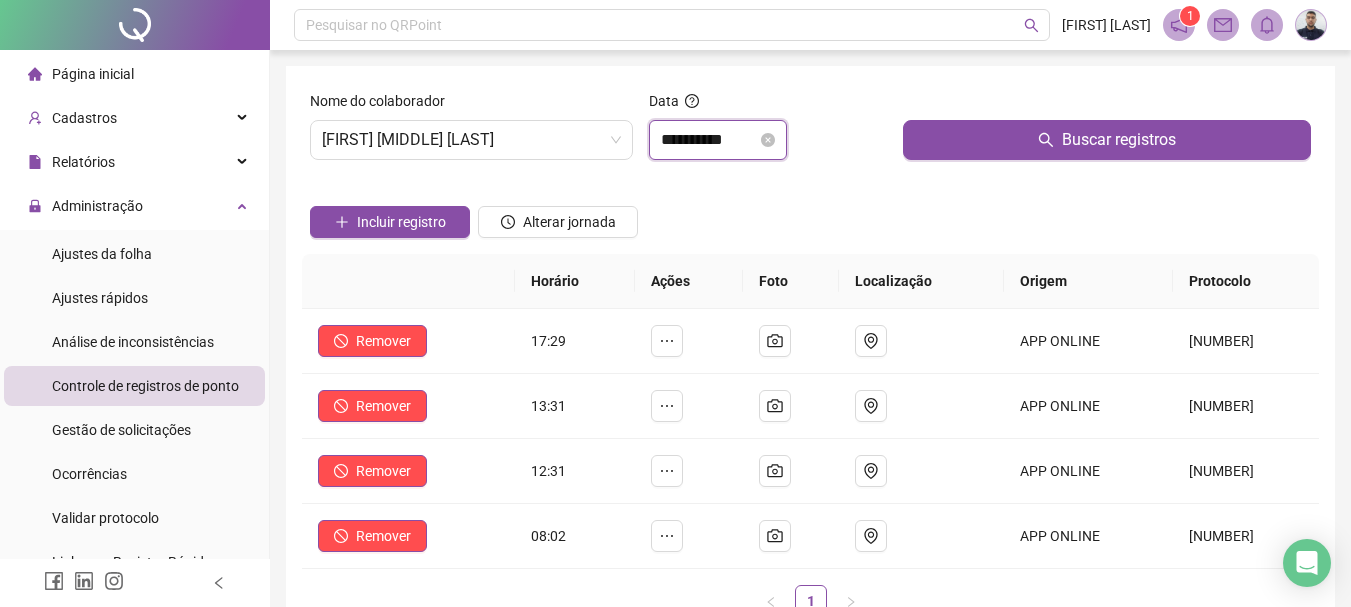 click on "**********" at bounding box center [709, 140] 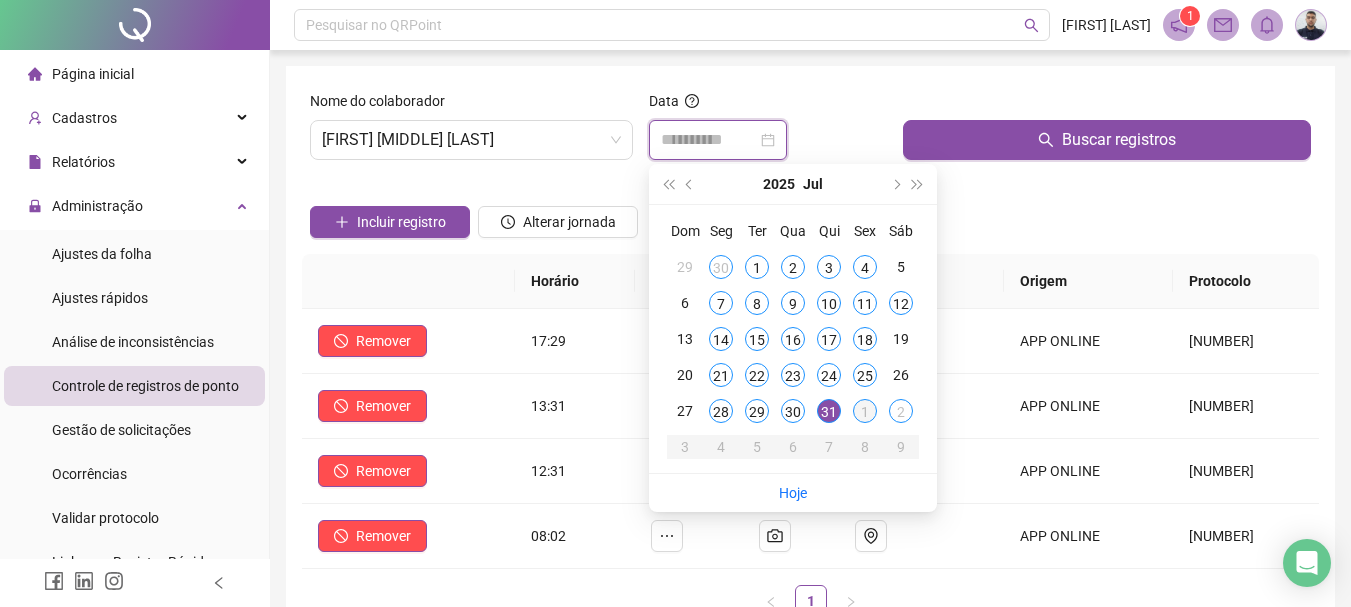 type on "**********" 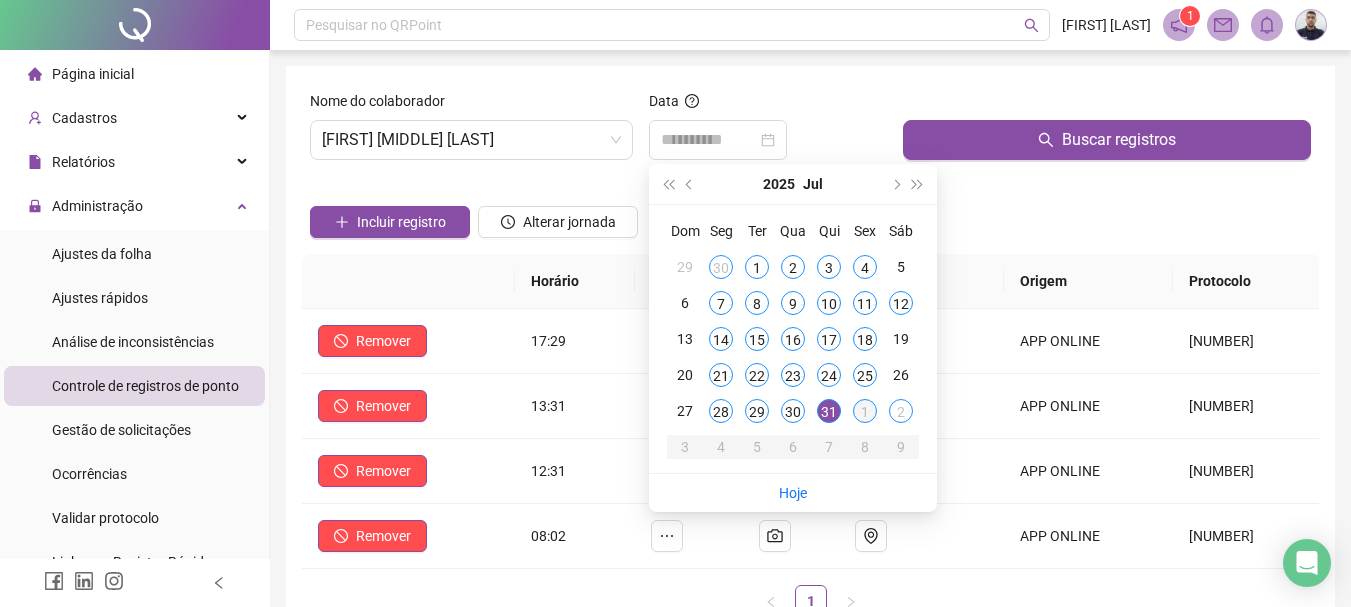 click on "1" at bounding box center (865, 411) 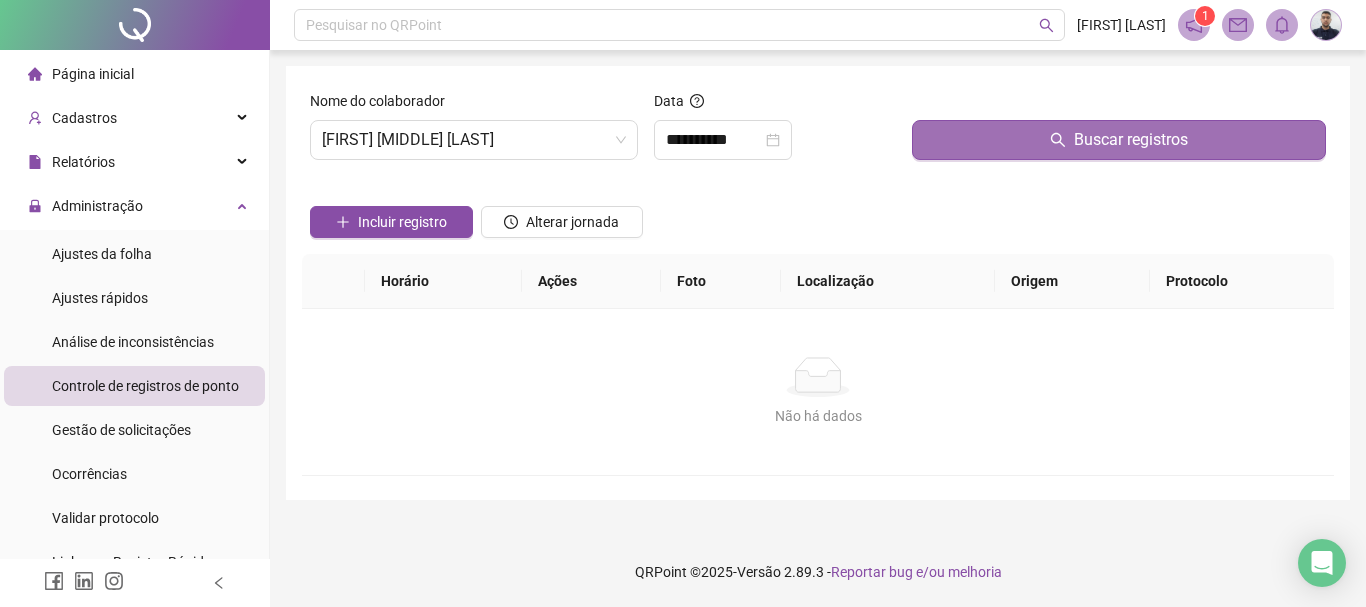 click on "Buscar registros" at bounding box center (1119, 140) 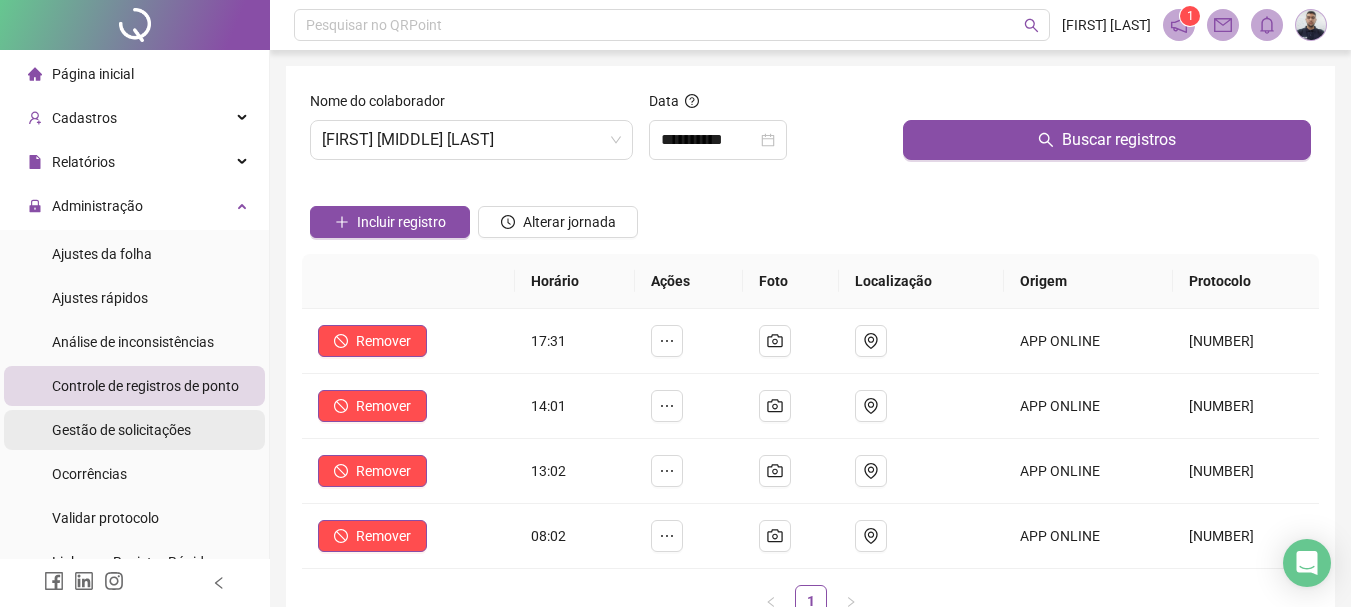 click on "Gestão de solicitações" at bounding box center [121, 430] 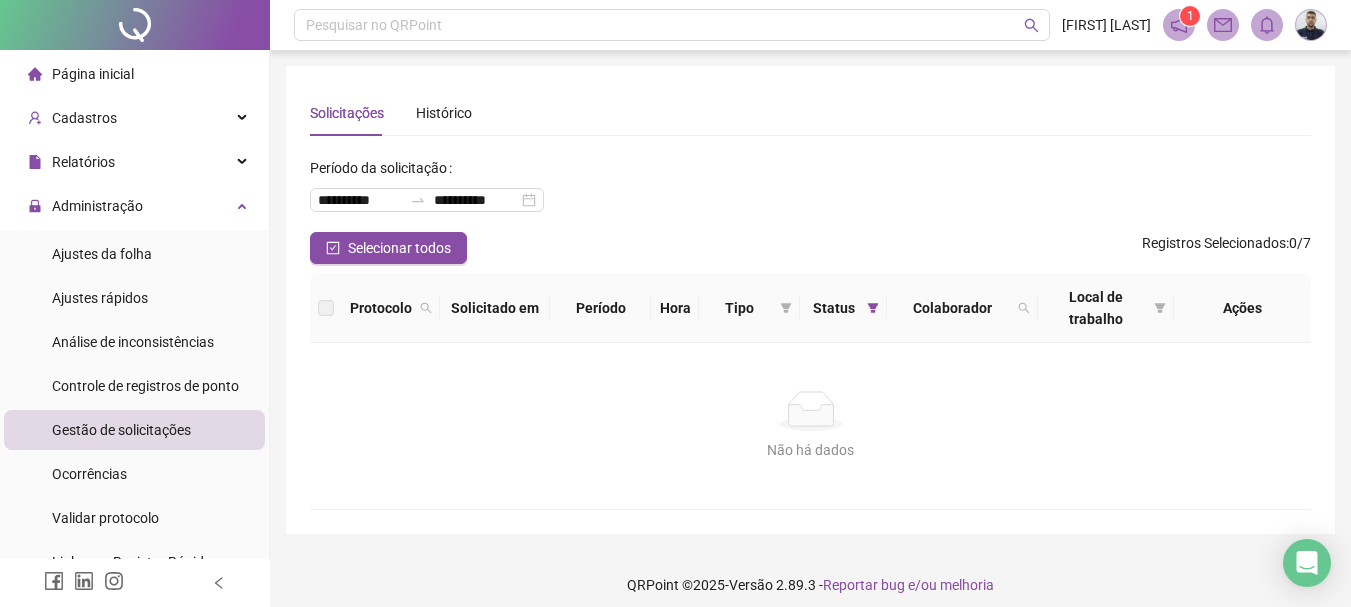 click on "Página inicial" at bounding box center [81, 74] 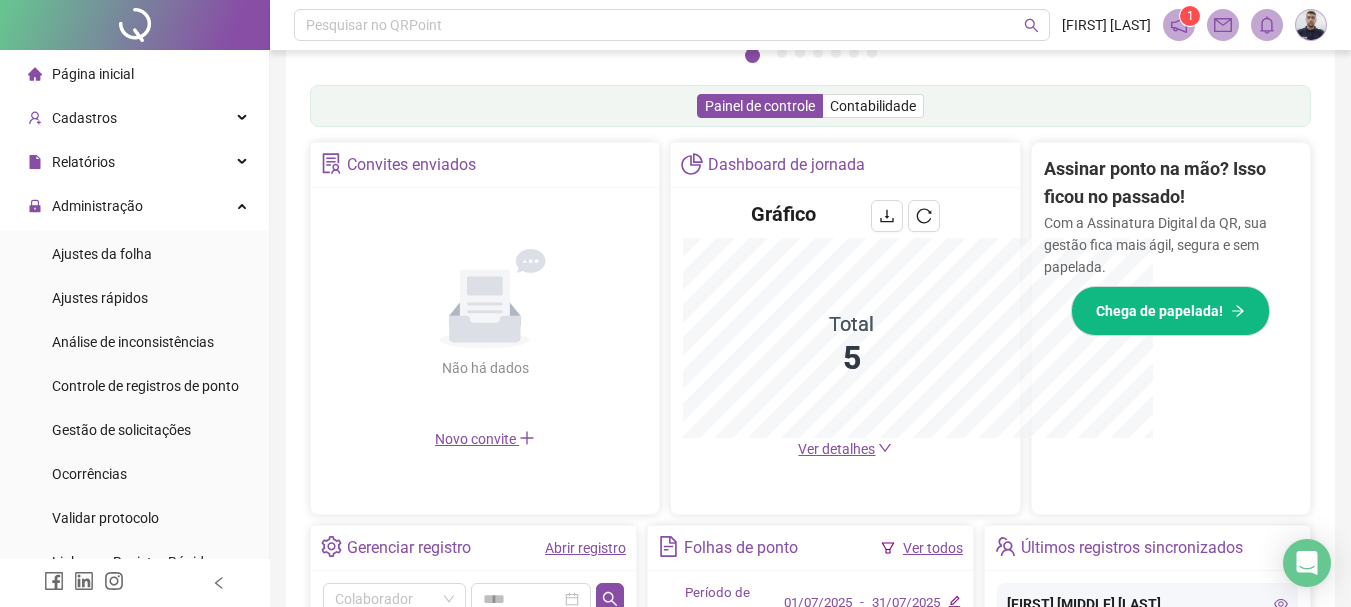 scroll, scrollTop: 595, scrollLeft: 0, axis: vertical 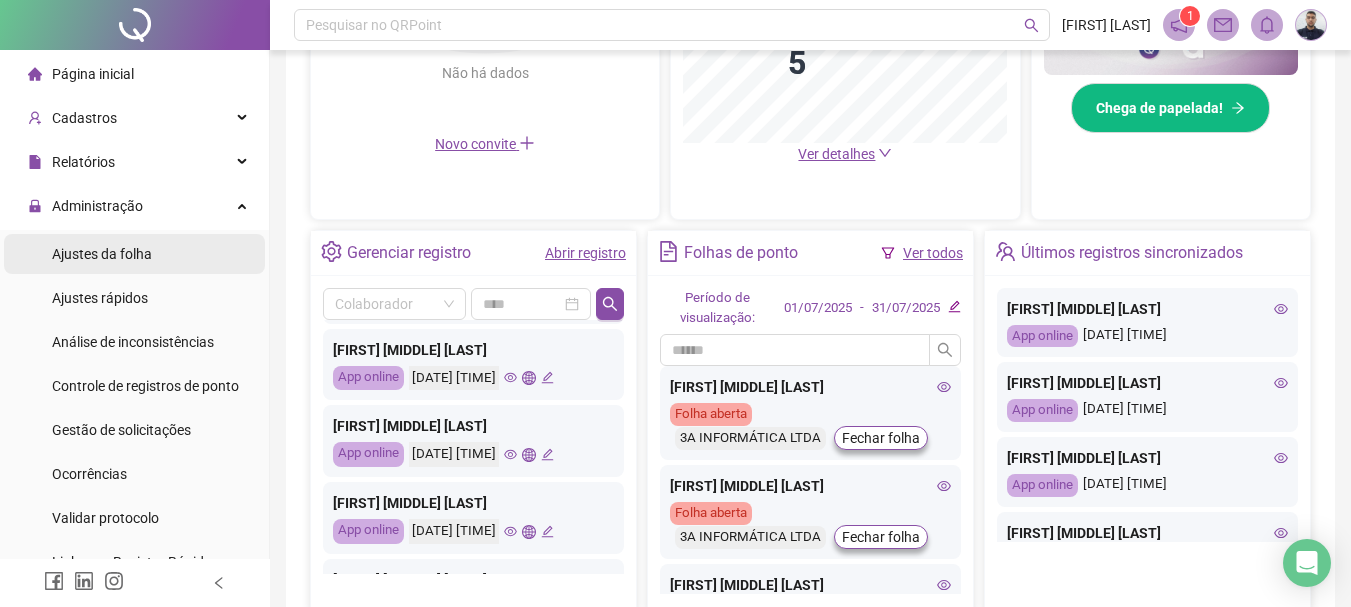 click on "Ajustes da folha" at bounding box center (102, 254) 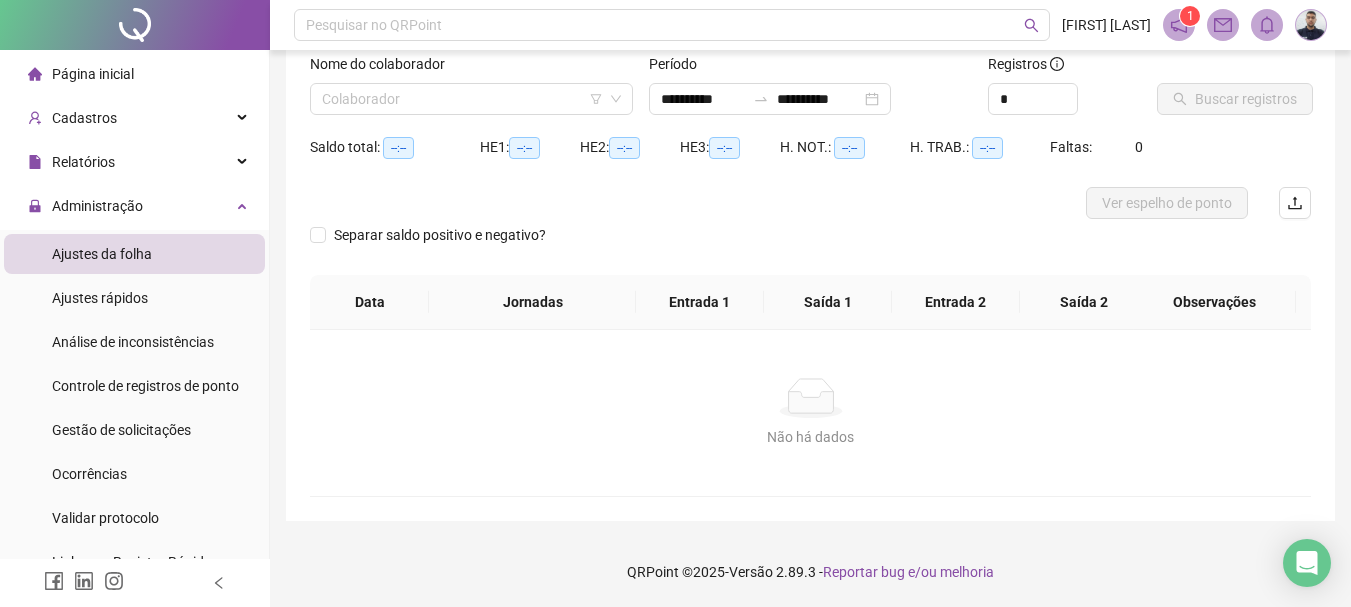 scroll, scrollTop: 131, scrollLeft: 0, axis: vertical 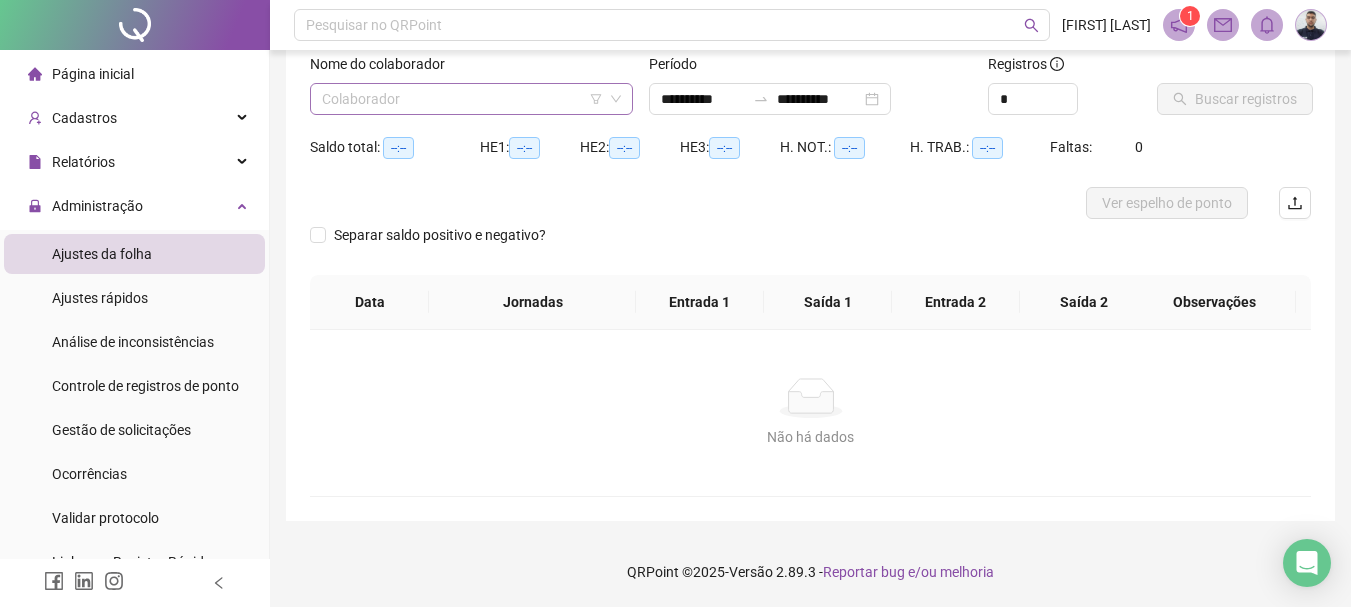 click at bounding box center (462, 99) 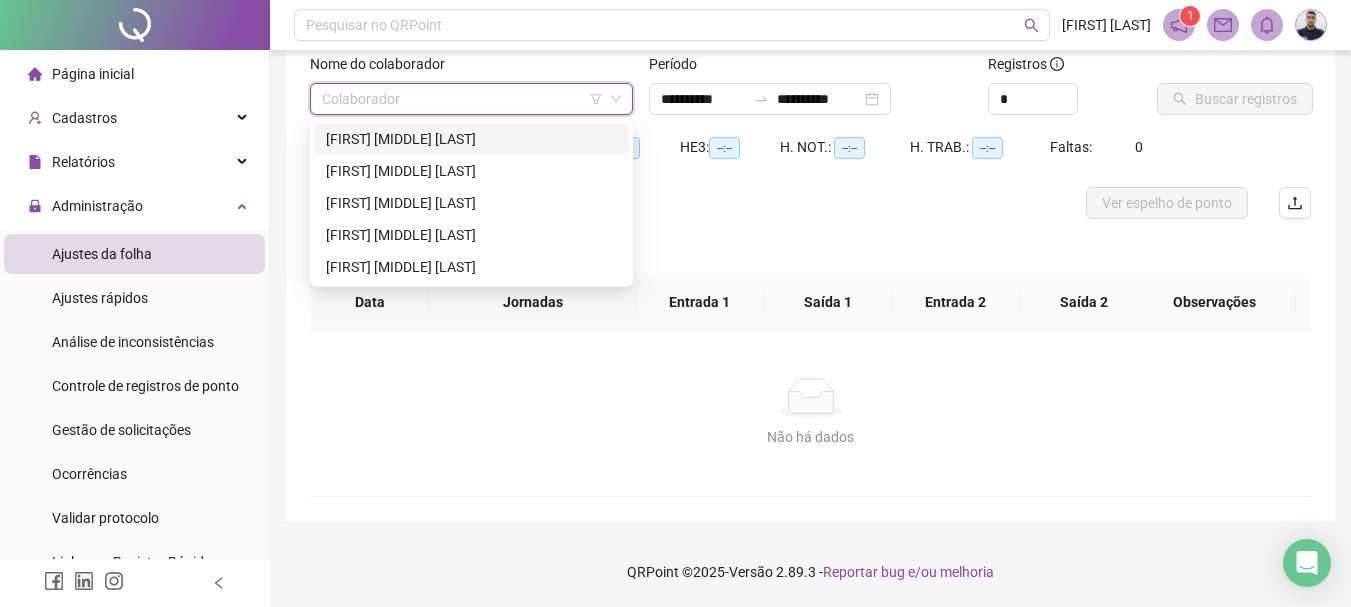 click on "[FIRST] [MIDDLE] [LAST]" at bounding box center [471, 139] 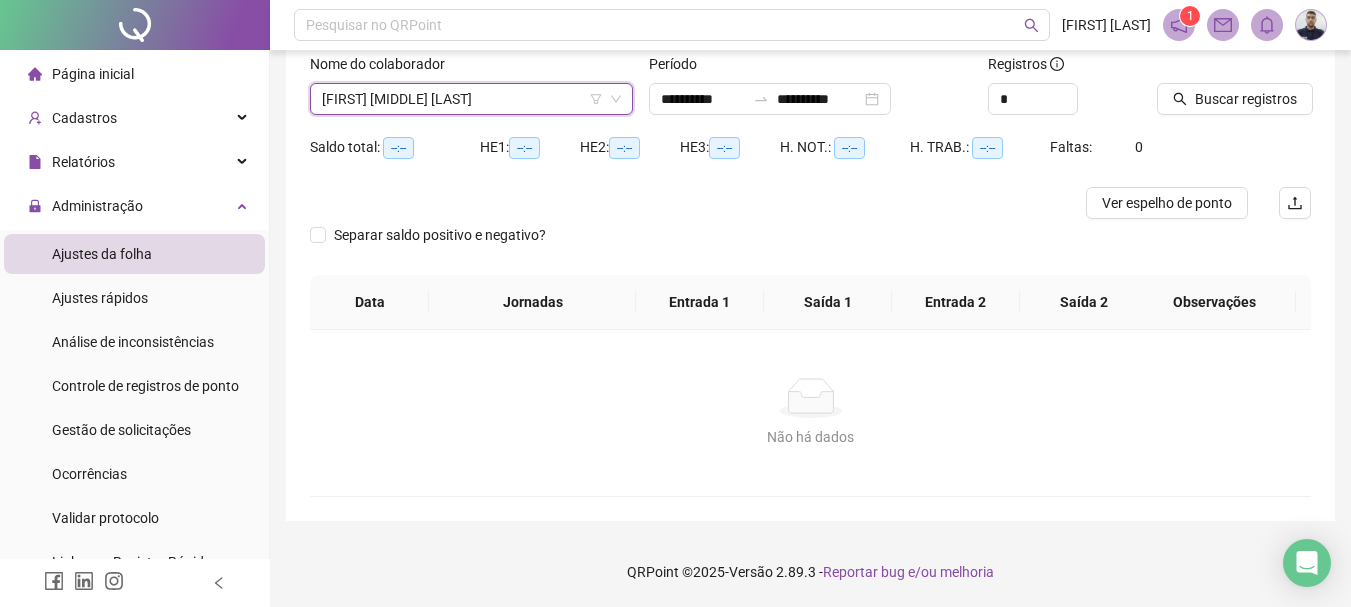 click at bounding box center (1209, 68) 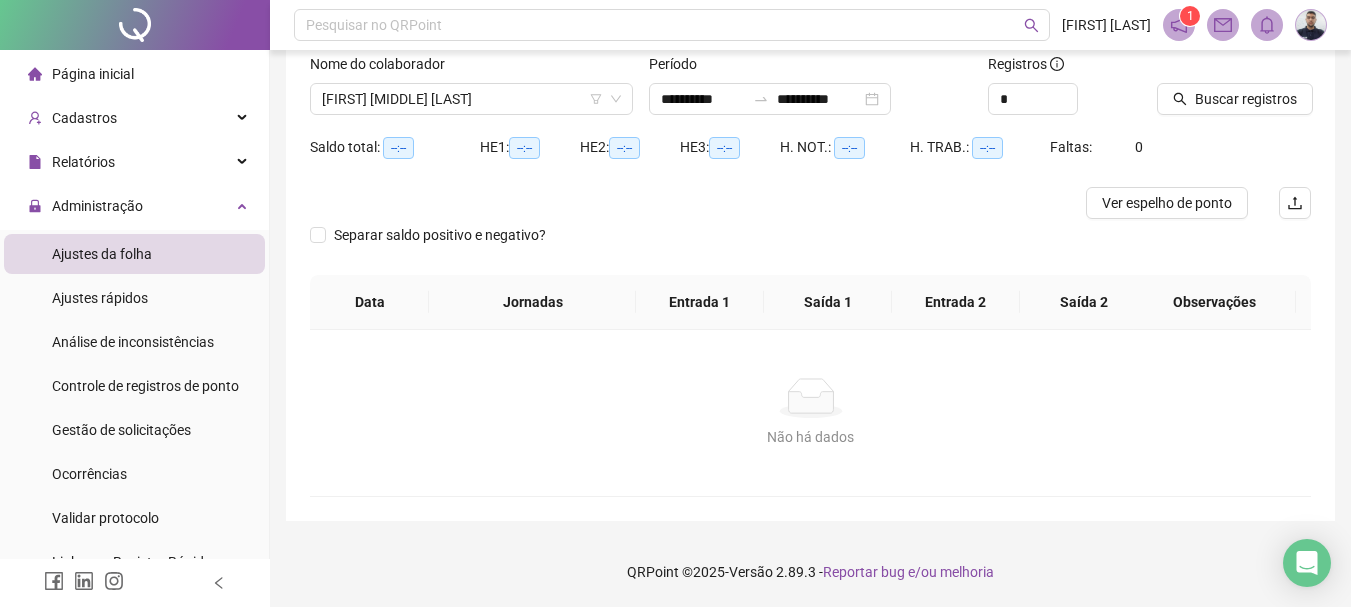 click at bounding box center [1209, 68] 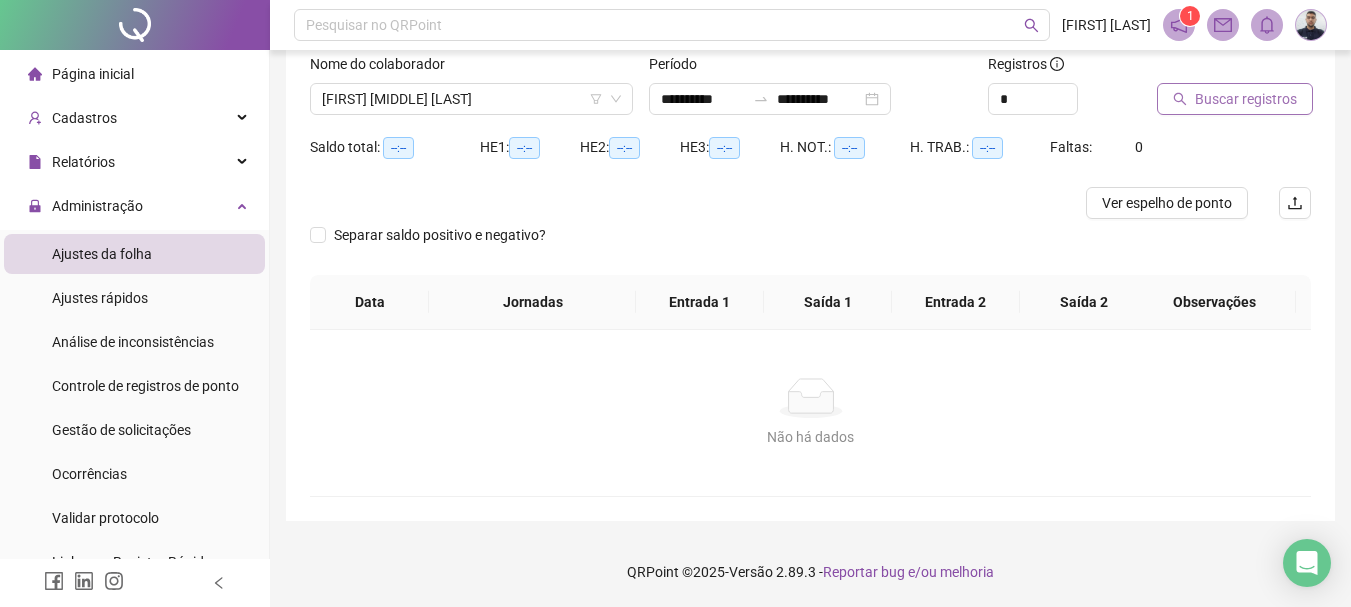 click on "Buscar registros" at bounding box center [1235, 99] 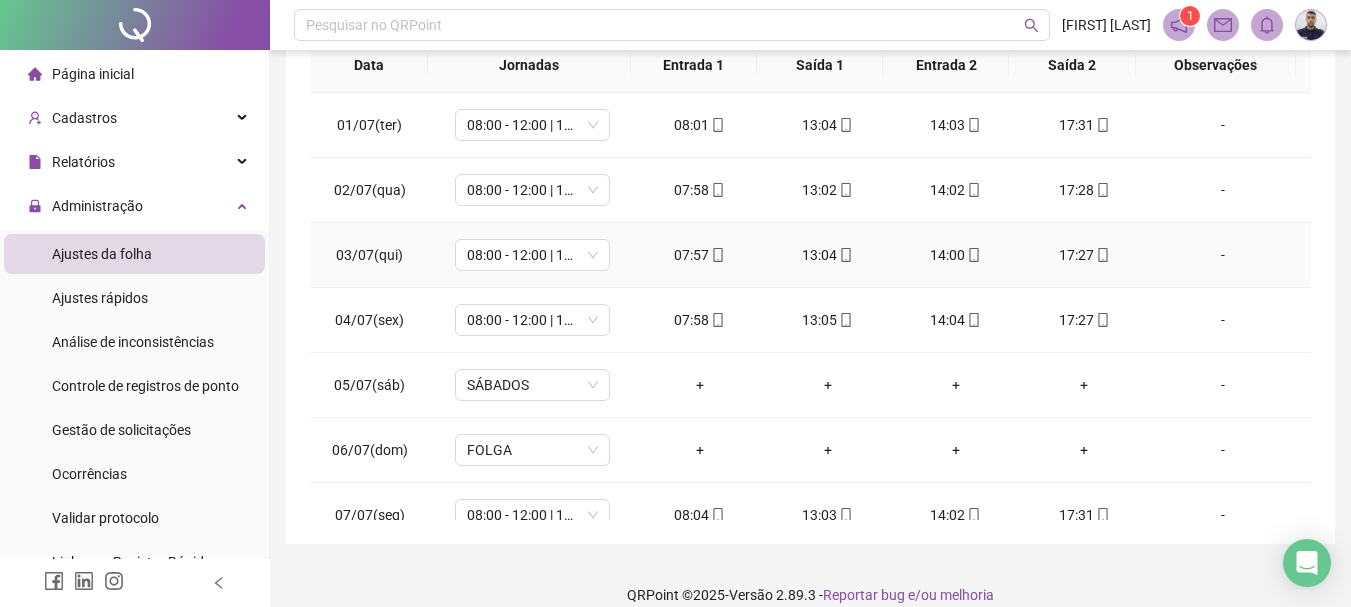 scroll, scrollTop: 415, scrollLeft: 0, axis: vertical 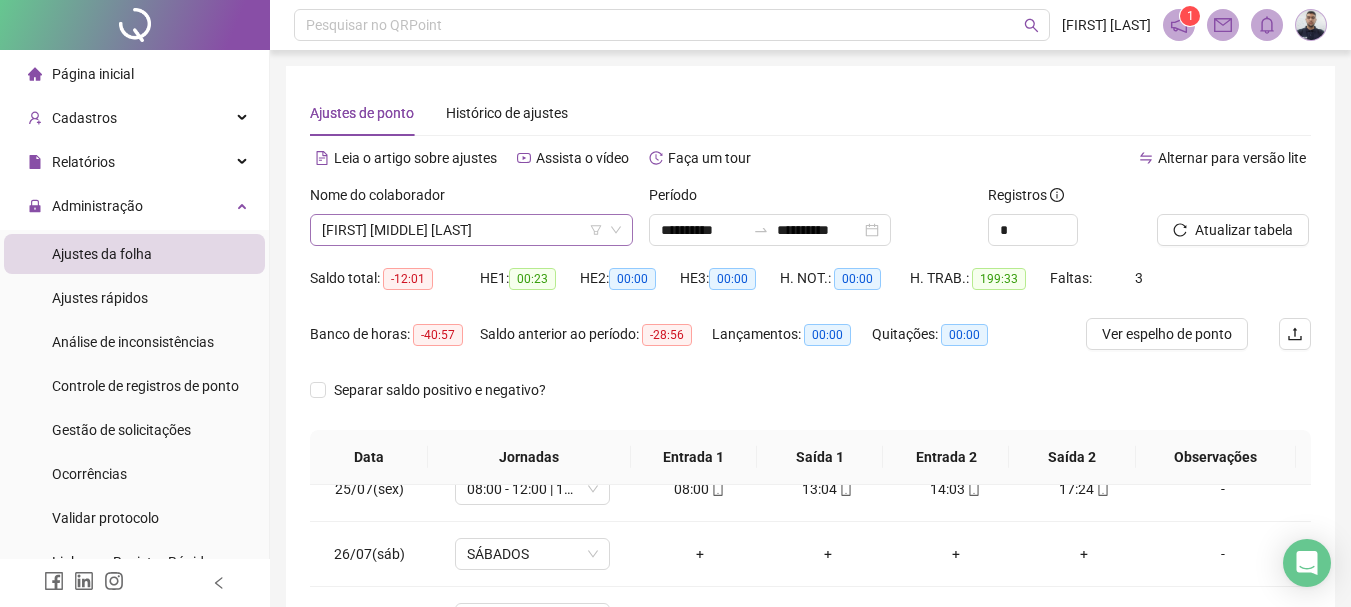 drag, startPoint x: 584, startPoint y: 206, endPoint x: 586, endPoint y: 227, distance: 21.095022 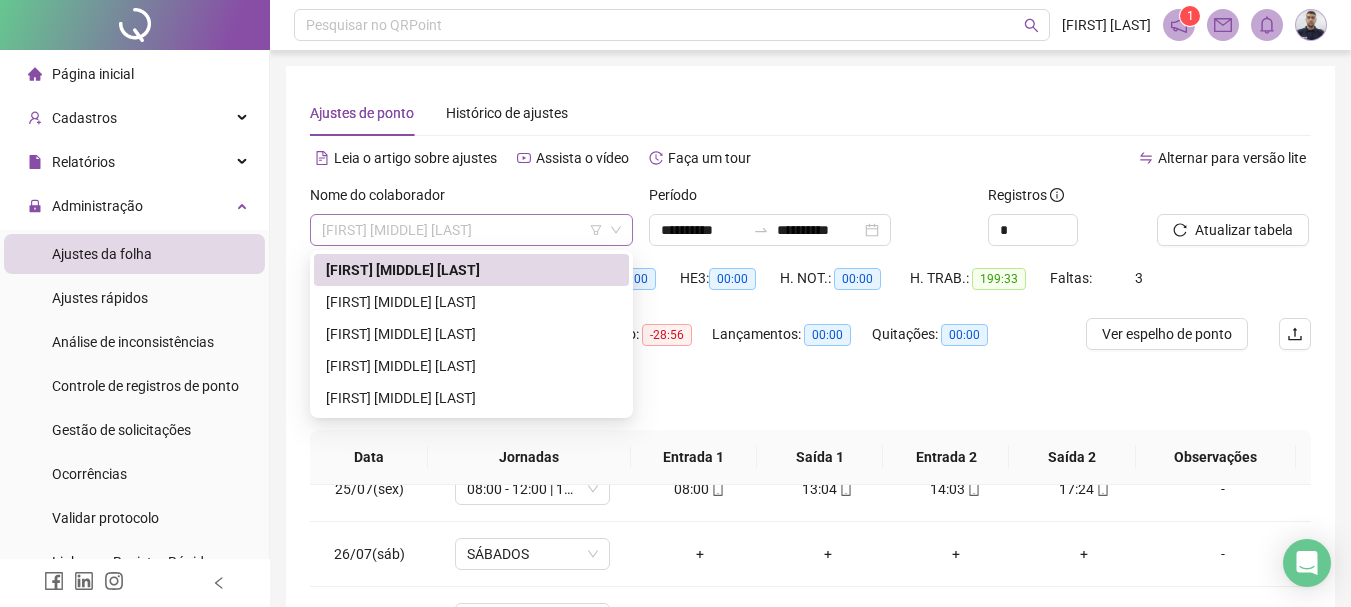 click on "[FIRST] [MIDDLE] [LAST]" at bounding box center [471, 230] 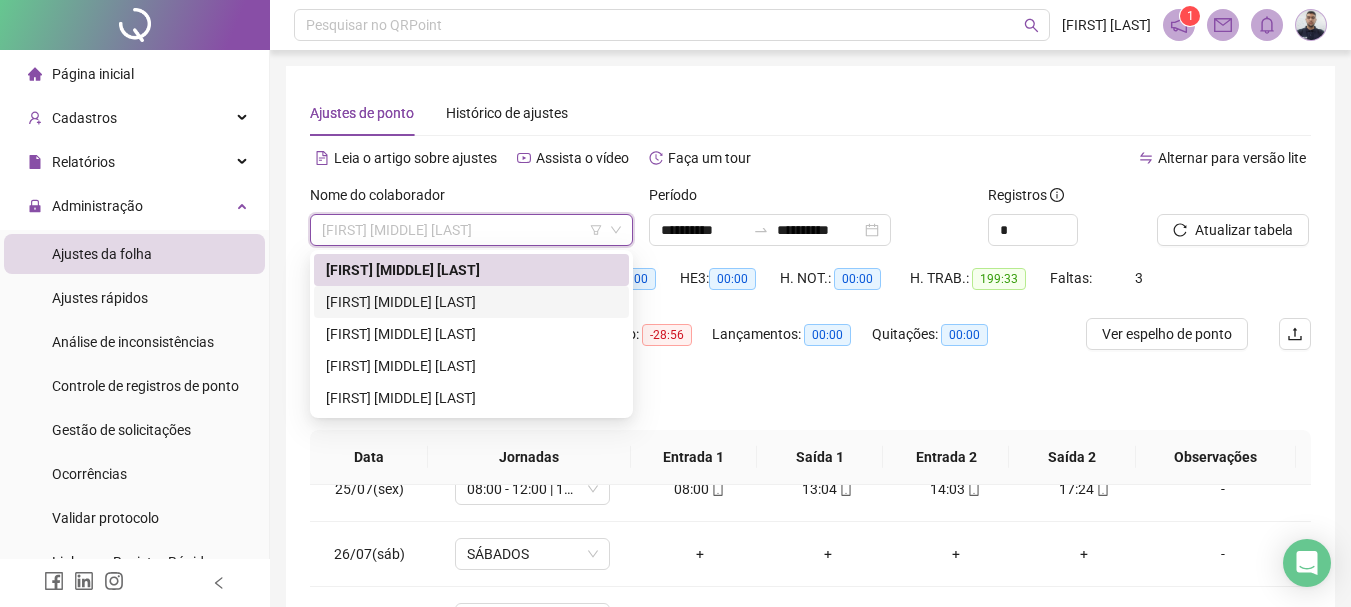 click on "[FIRST] [MIDDLE] [LAST]" at bounding box center (471, 302) 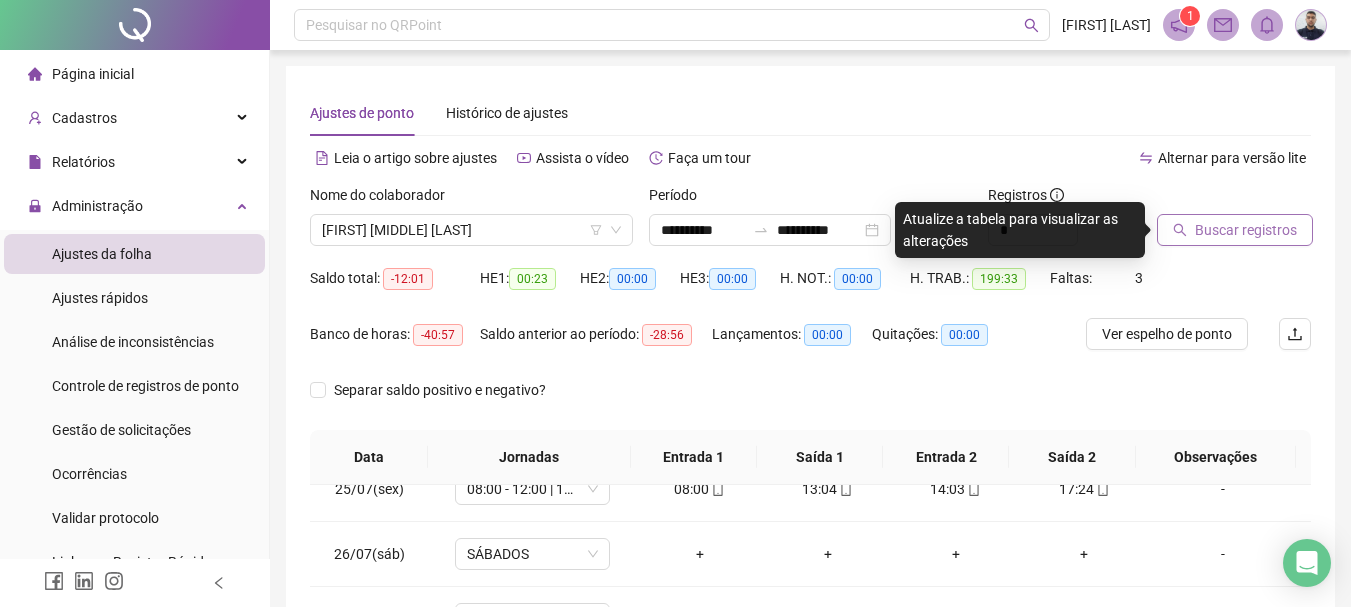click on "Buscar registros" at bounding box center (1209, 215) 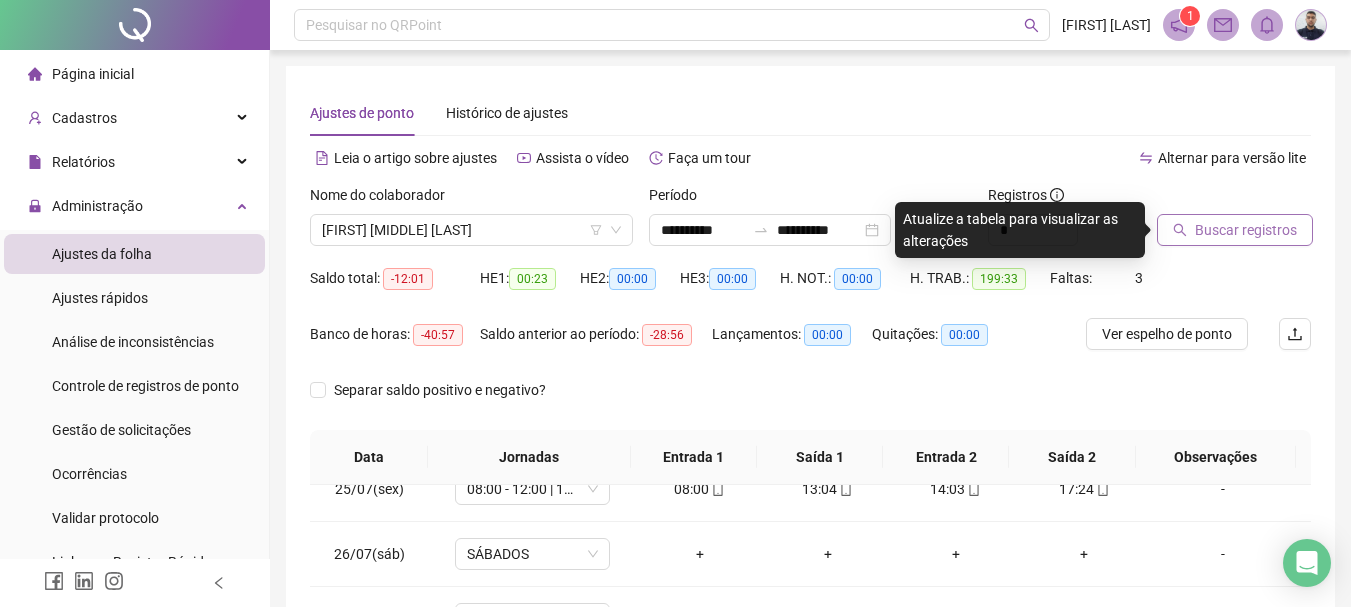 click on "Buscar registros" at bounding box center (1246, 230) 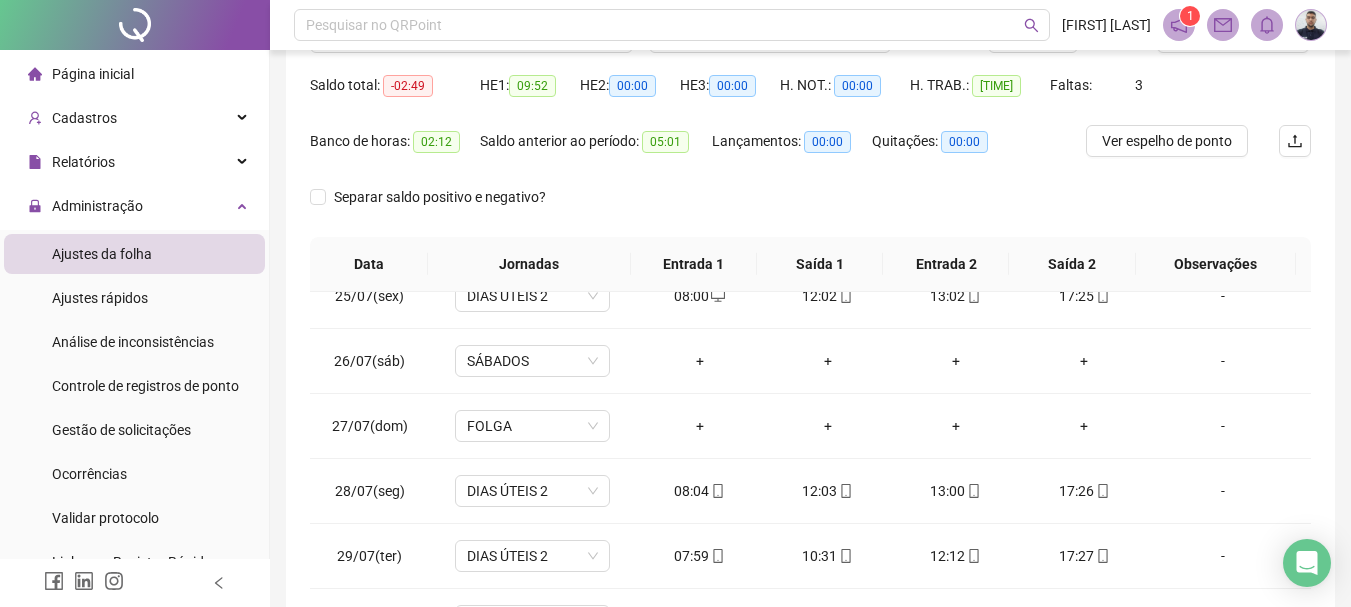 scroll, scrollTop: 200, scrollLeft: 0, axis: vertical 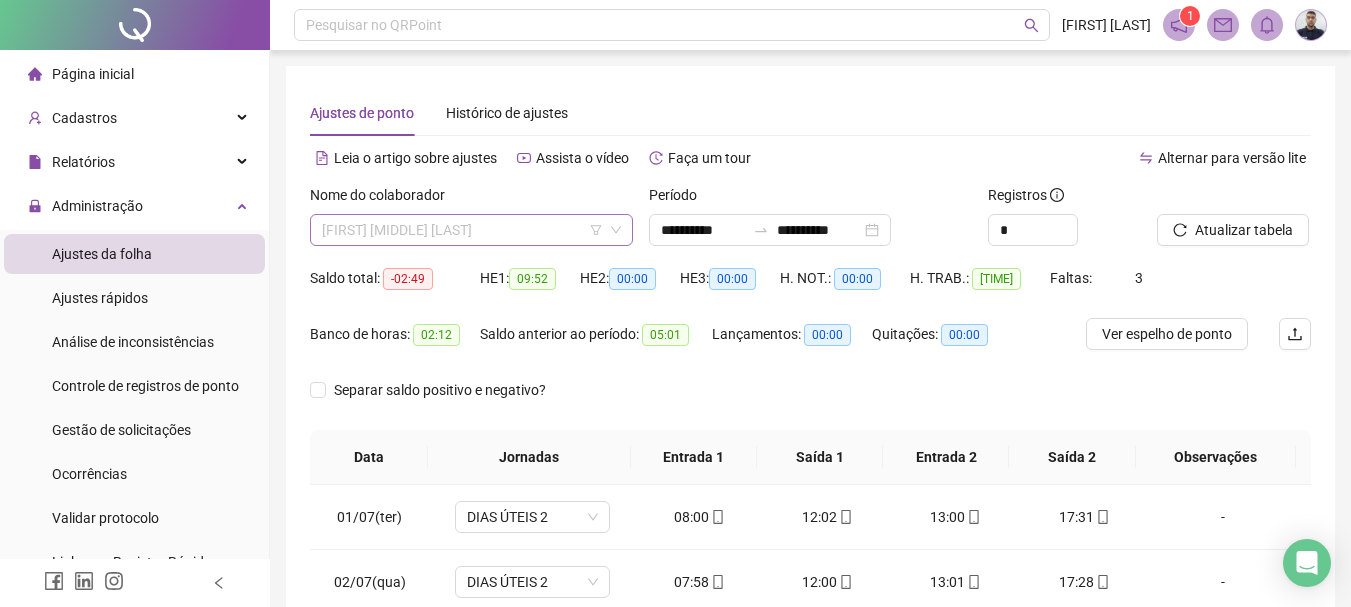 click on "[FIRST] [MIDDLE] [LAST]" at bounding box center [471, 230] 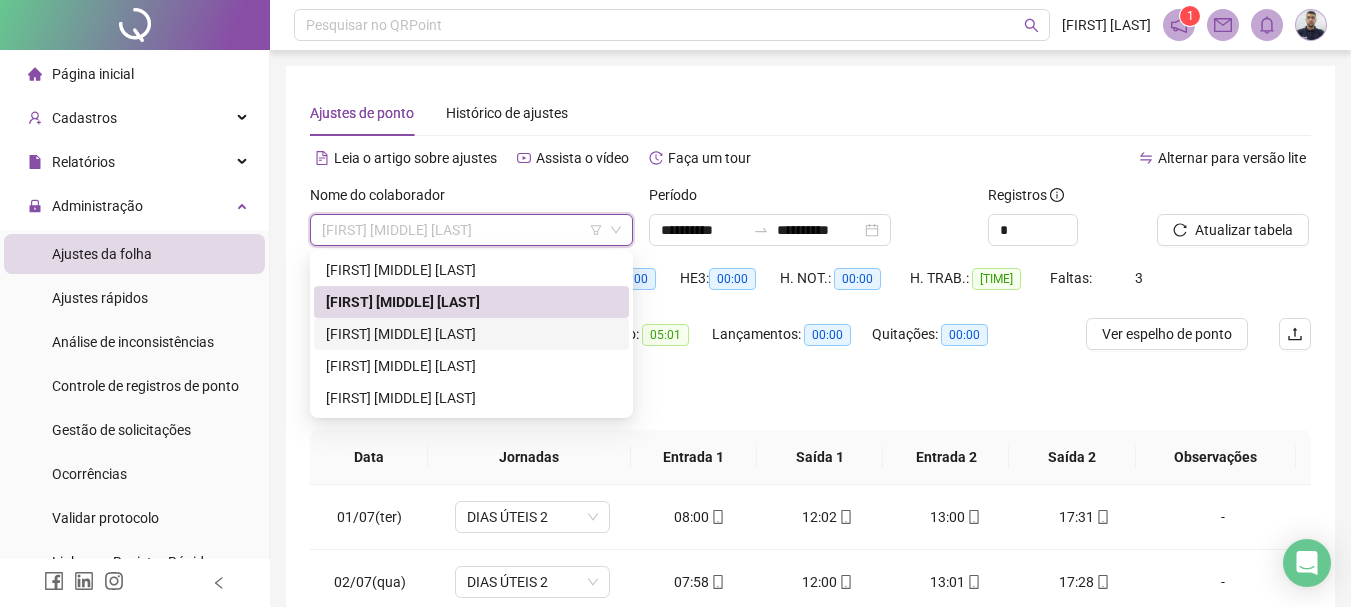 drag, startPoint x: 424, startPoint y: 335, endPoint x: 645, endPoint y: 256, distance: 234.69554 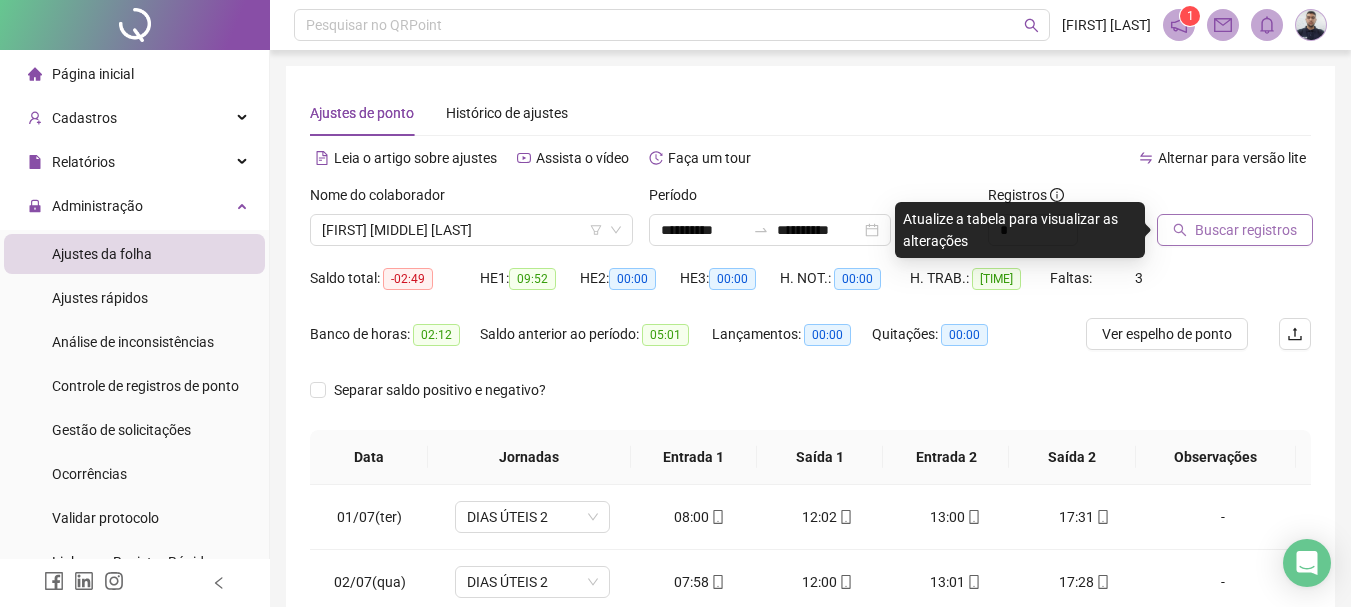 click 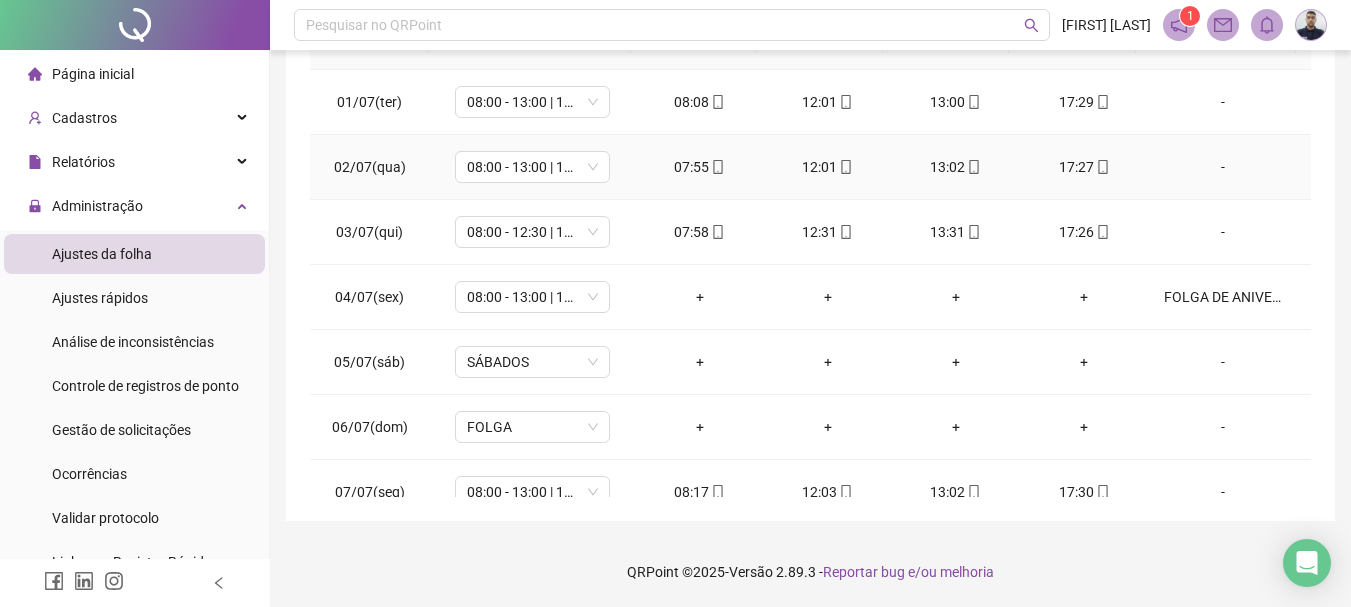 scroll, scrollTop: 315, scrollLeft: 0, axis: vertical 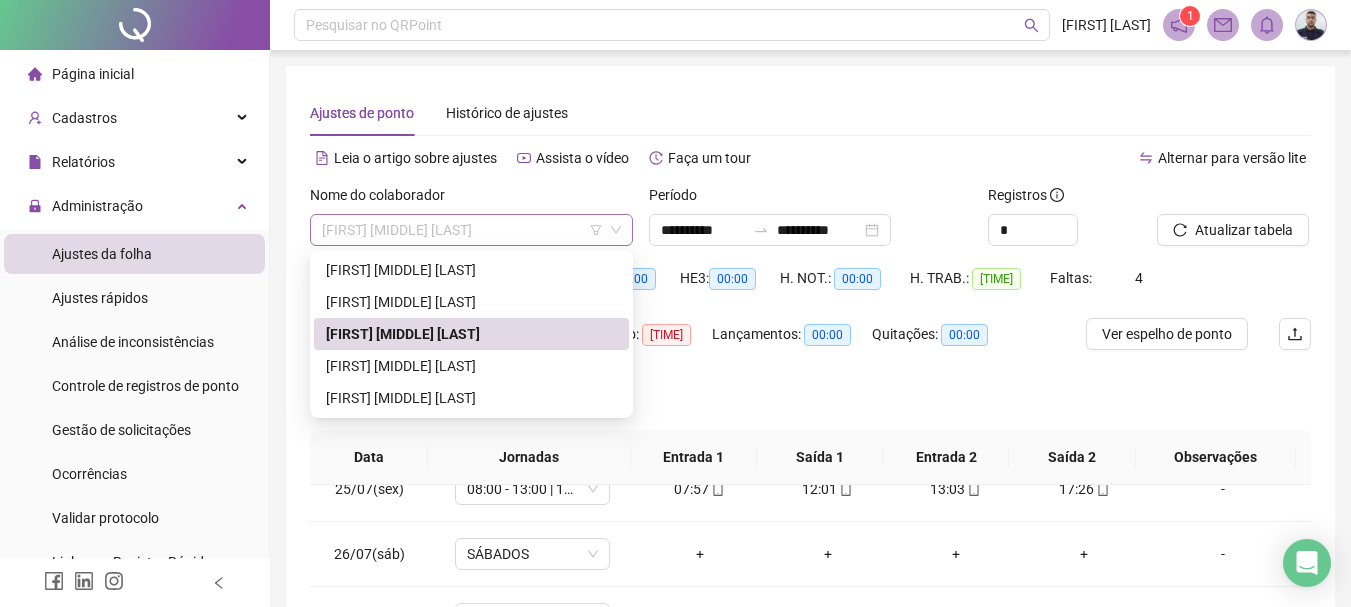 click on "[FIRST] [MIDDLE] [LAST]" at bounding box center [471, 230] 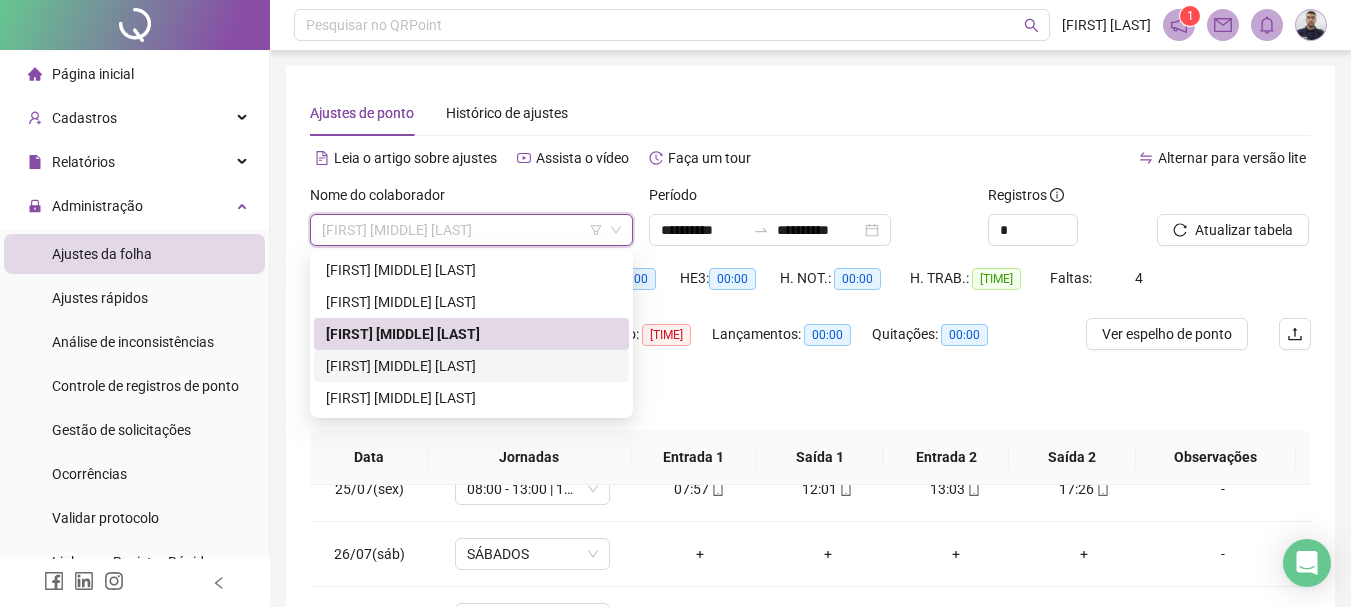 click on "[FIRST] [MIDDLE] [LAST]" at bounding box center (471, 366) 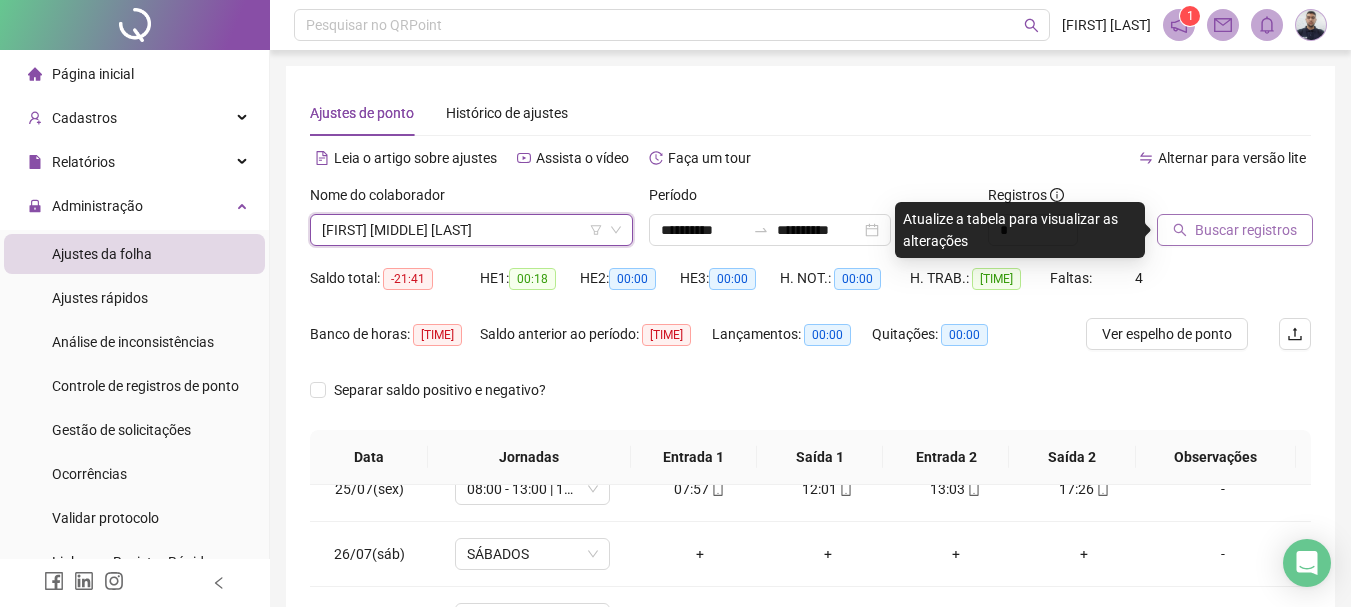 click on "Buscar registros" at bounding box center [1235, 230] 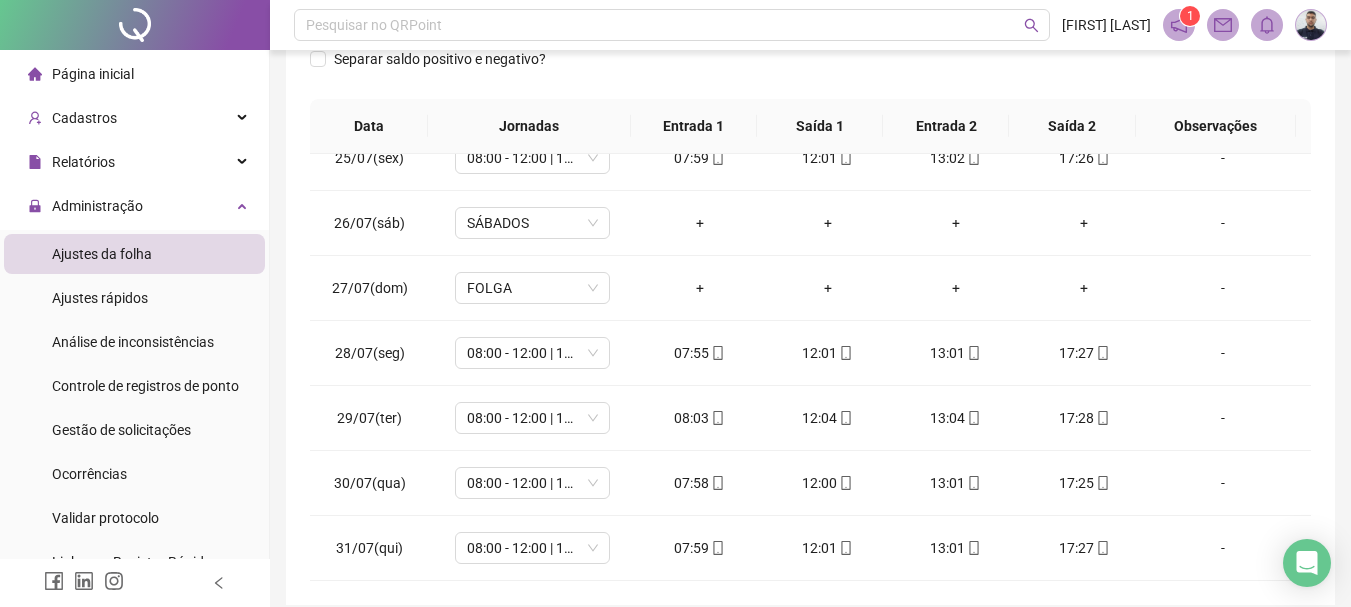 scroll, scrollTop: 333, scrollLeft: 0, axis: vertical 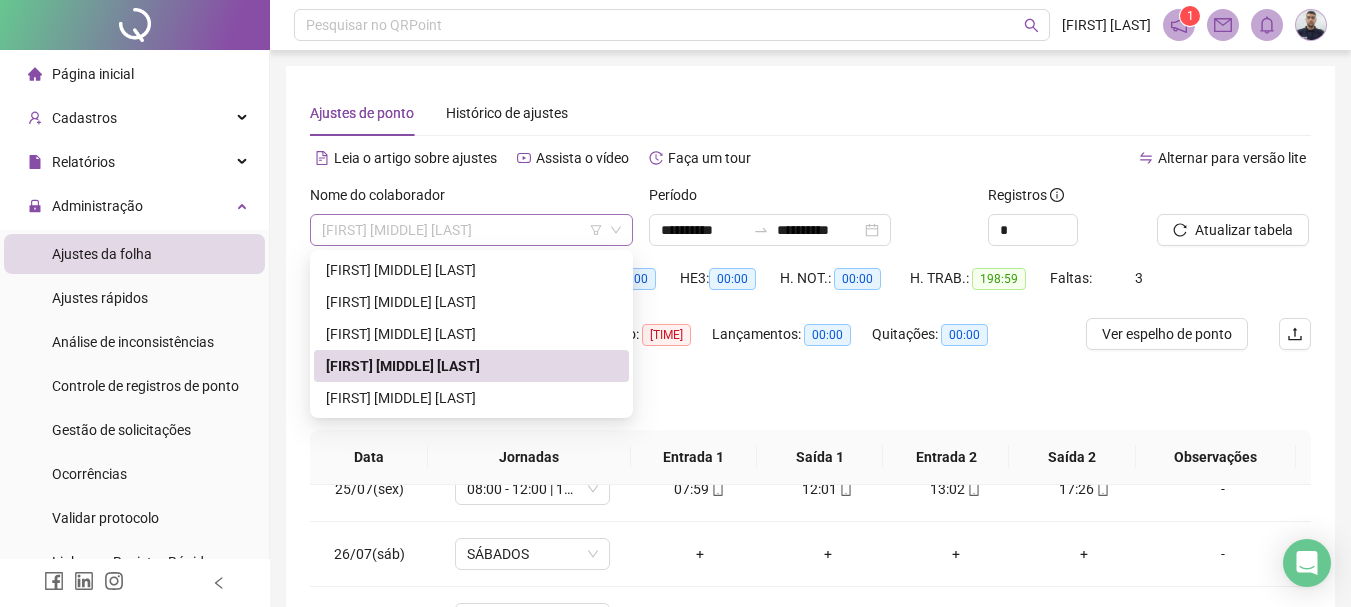 click on "[FIRST] [MIDDLE] [LAST]" at bounding box center [471, 230] 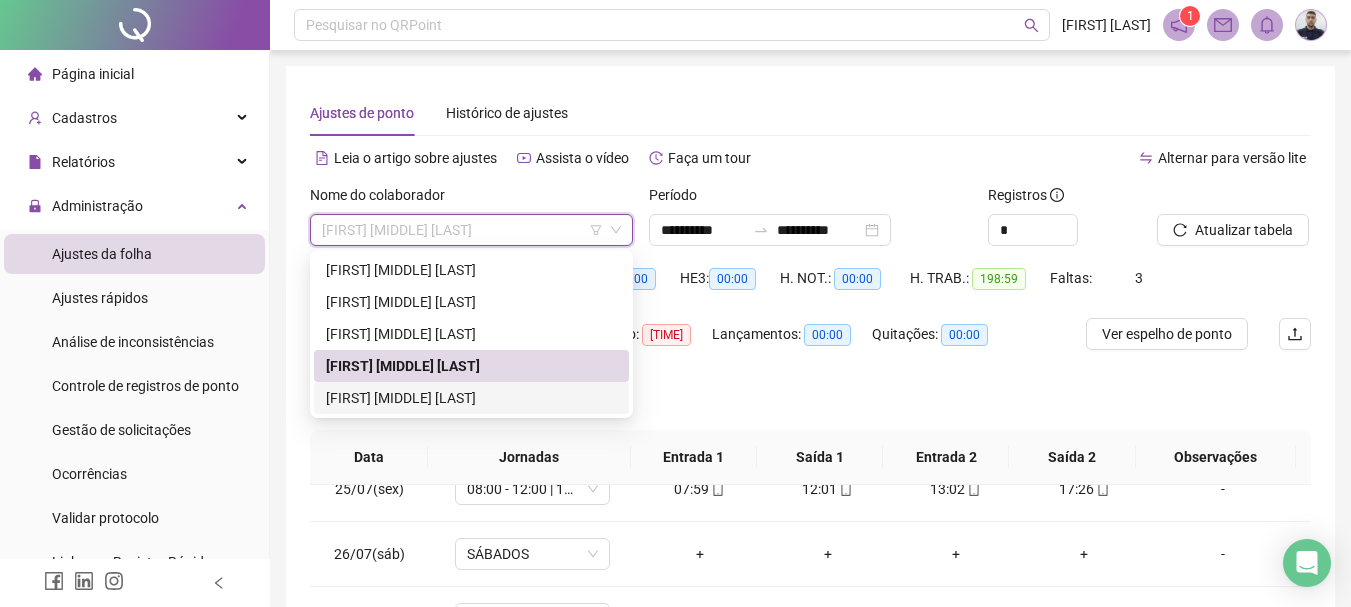 drag, startPoint x: 440, startPoint y: 399, endPoint x: 735, endPoint y: 248, distance: 331.40005 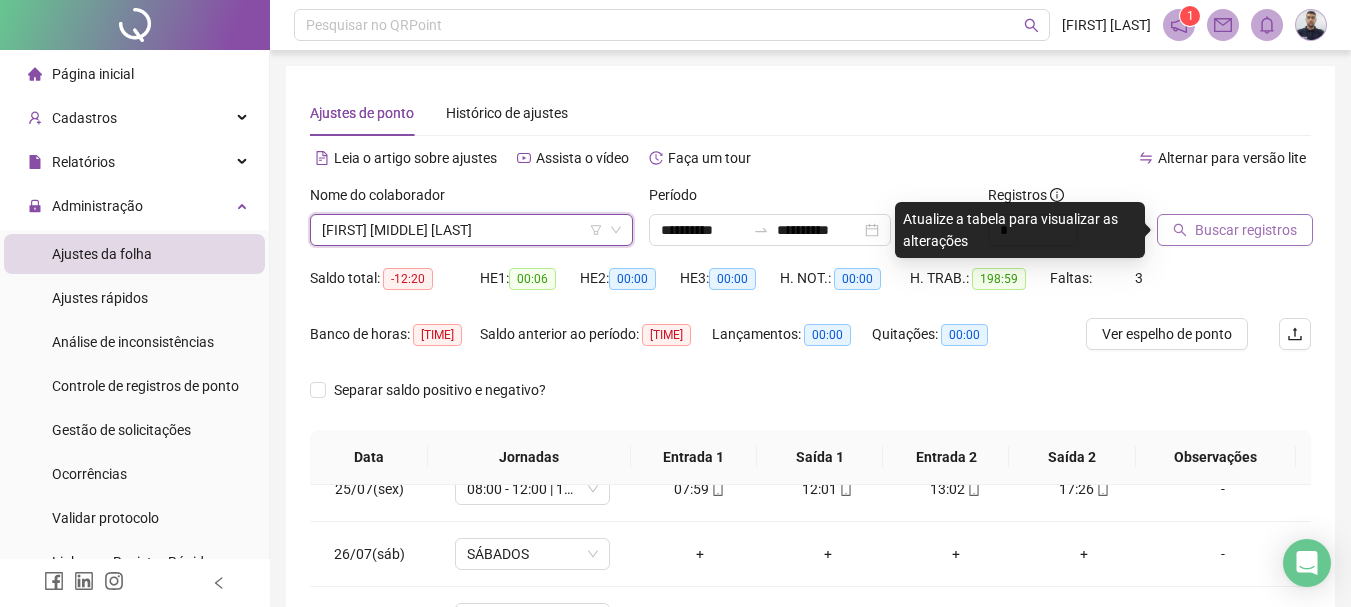 click on "Buscar registros" at bounding box center [1235, 230] 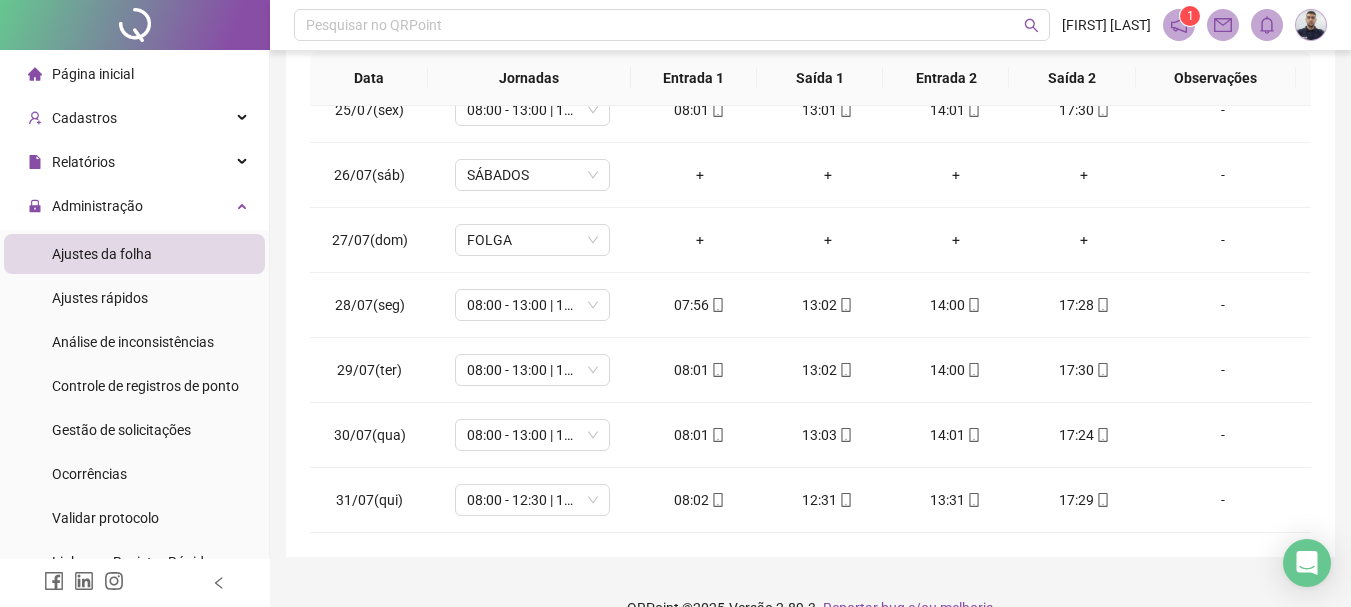 scroll, scrollTop: 406, scrollLeft: 0, axis: vertical 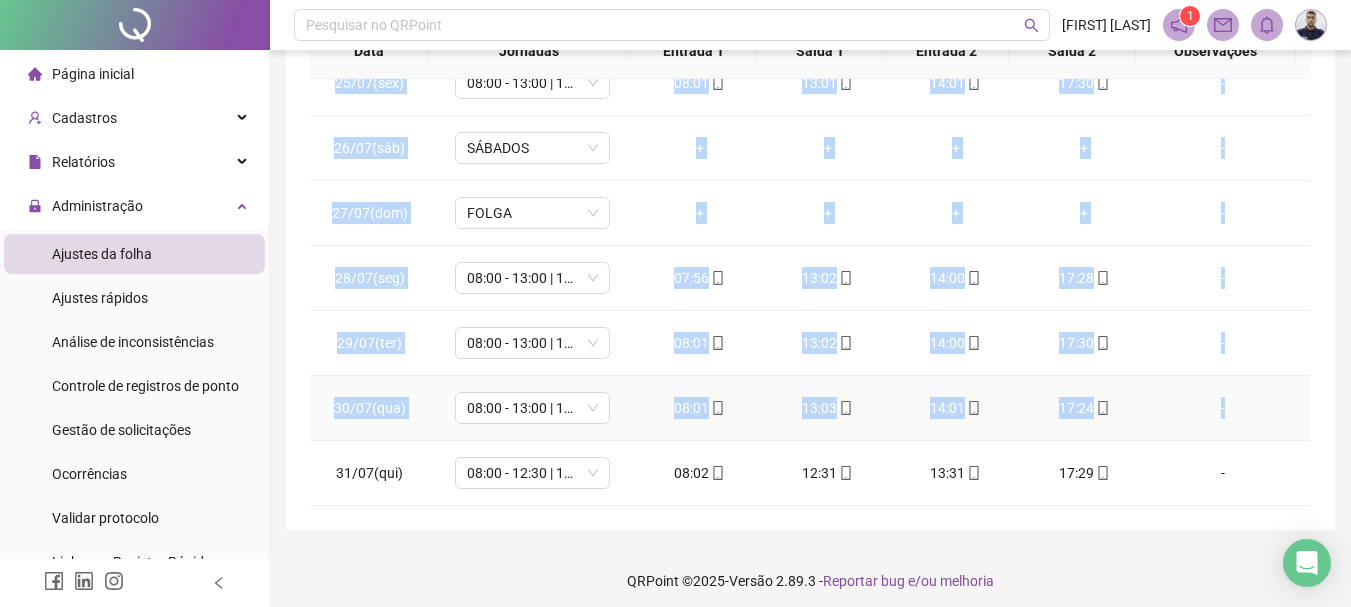 drag, startPoint x: 1311, startPoint y: 442, endPoint x: 1289, endPoint y: 393, distance: 53.712196 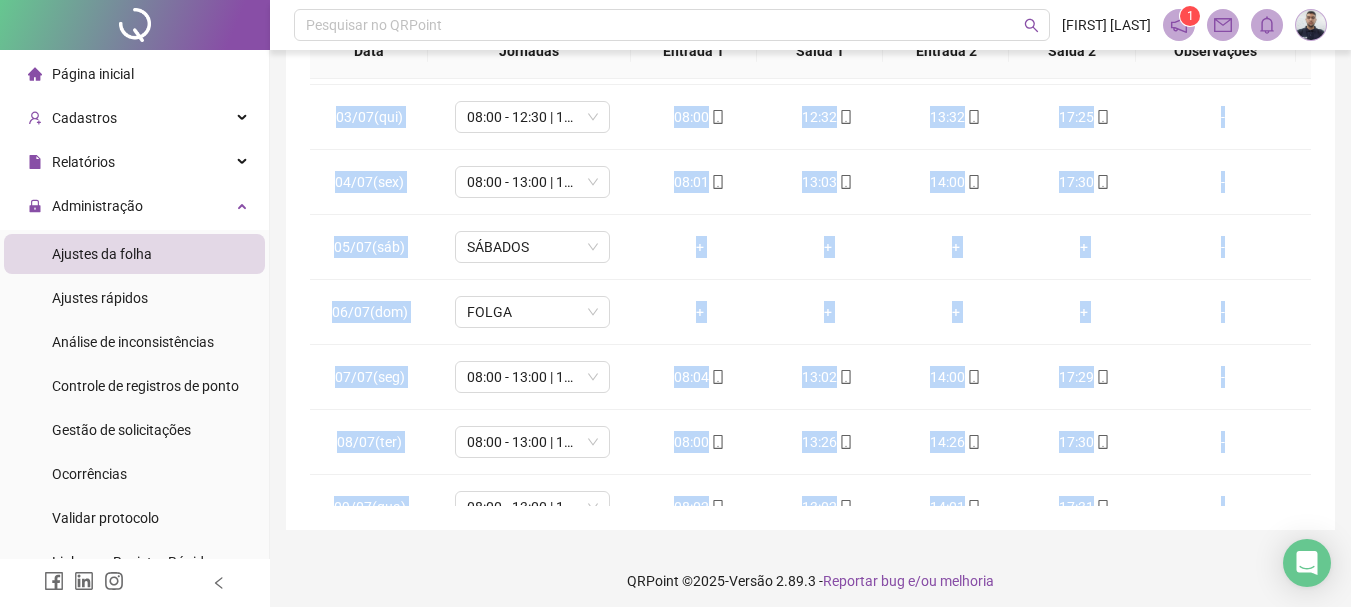 scroll, scrollTop: 0, scrollLeft: 0, axis: both 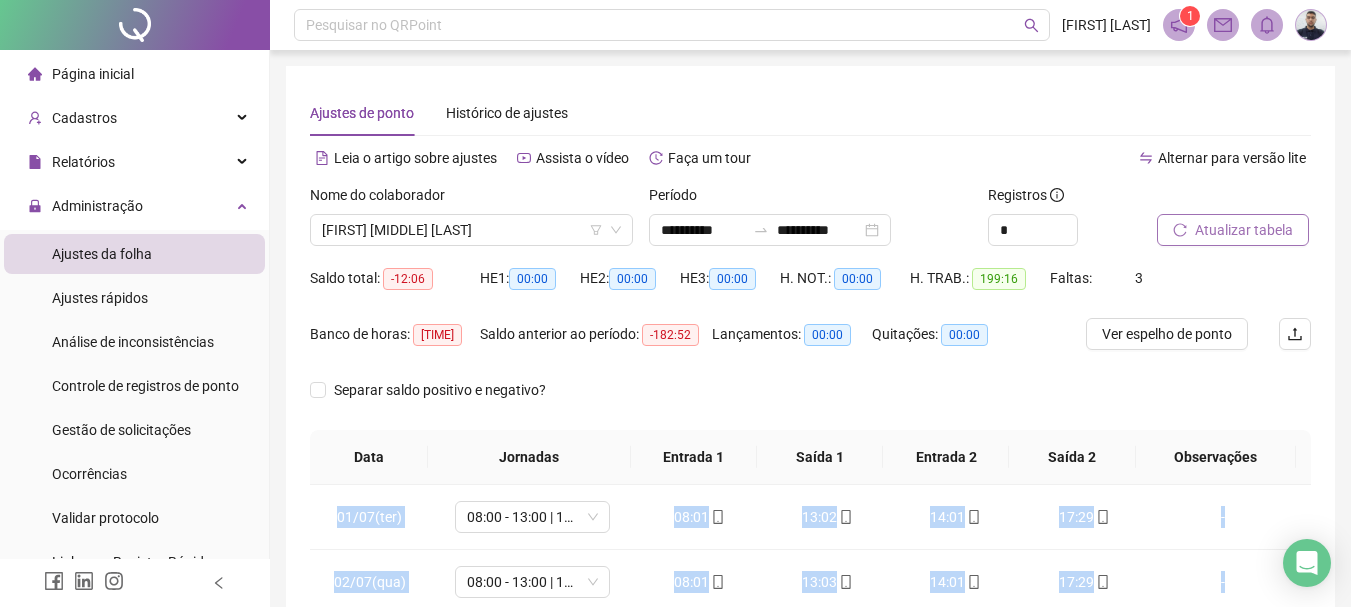 click on "Atualizar tabela" at bounding box center [1233, 230] 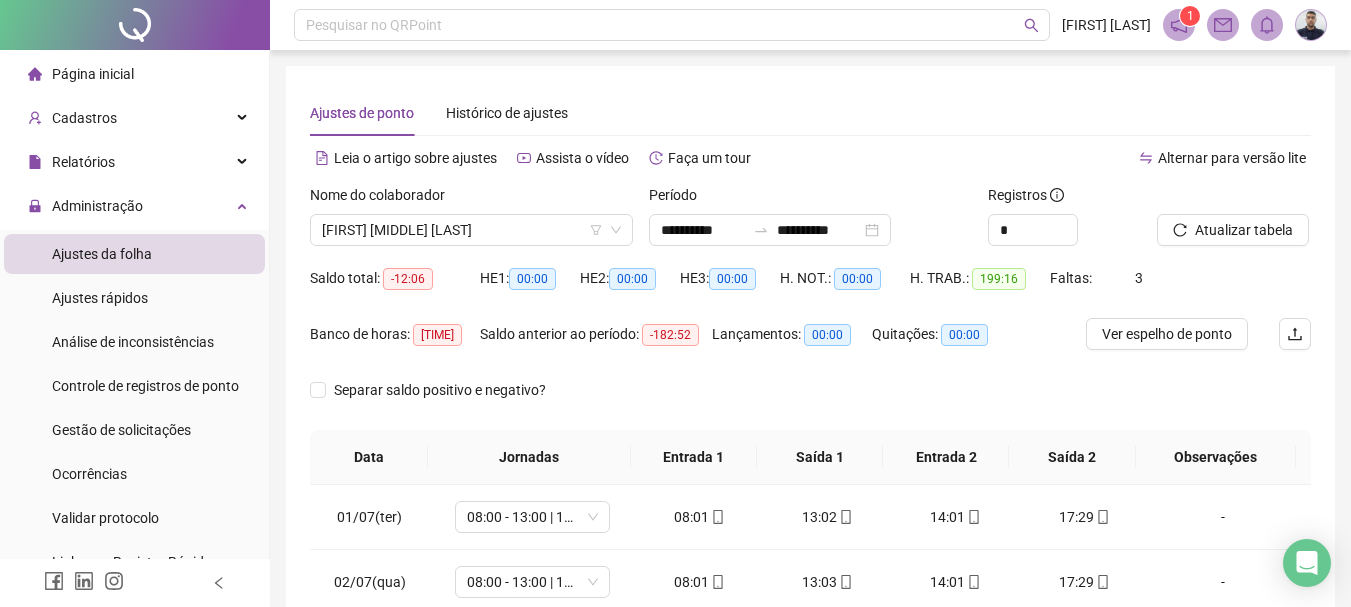 click on "Ver espelho de ponto" at bounding box center (1169, 346) 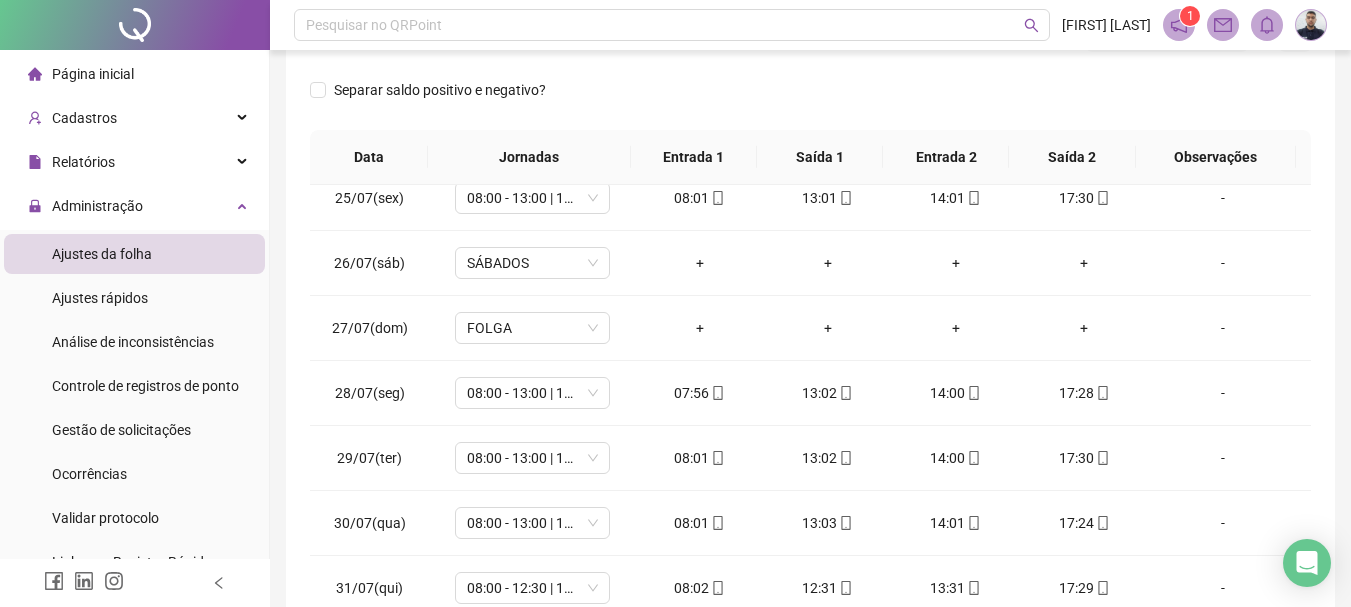 scroll, scrollTop: 1588, scrollLeft: 0, axis: vertical 